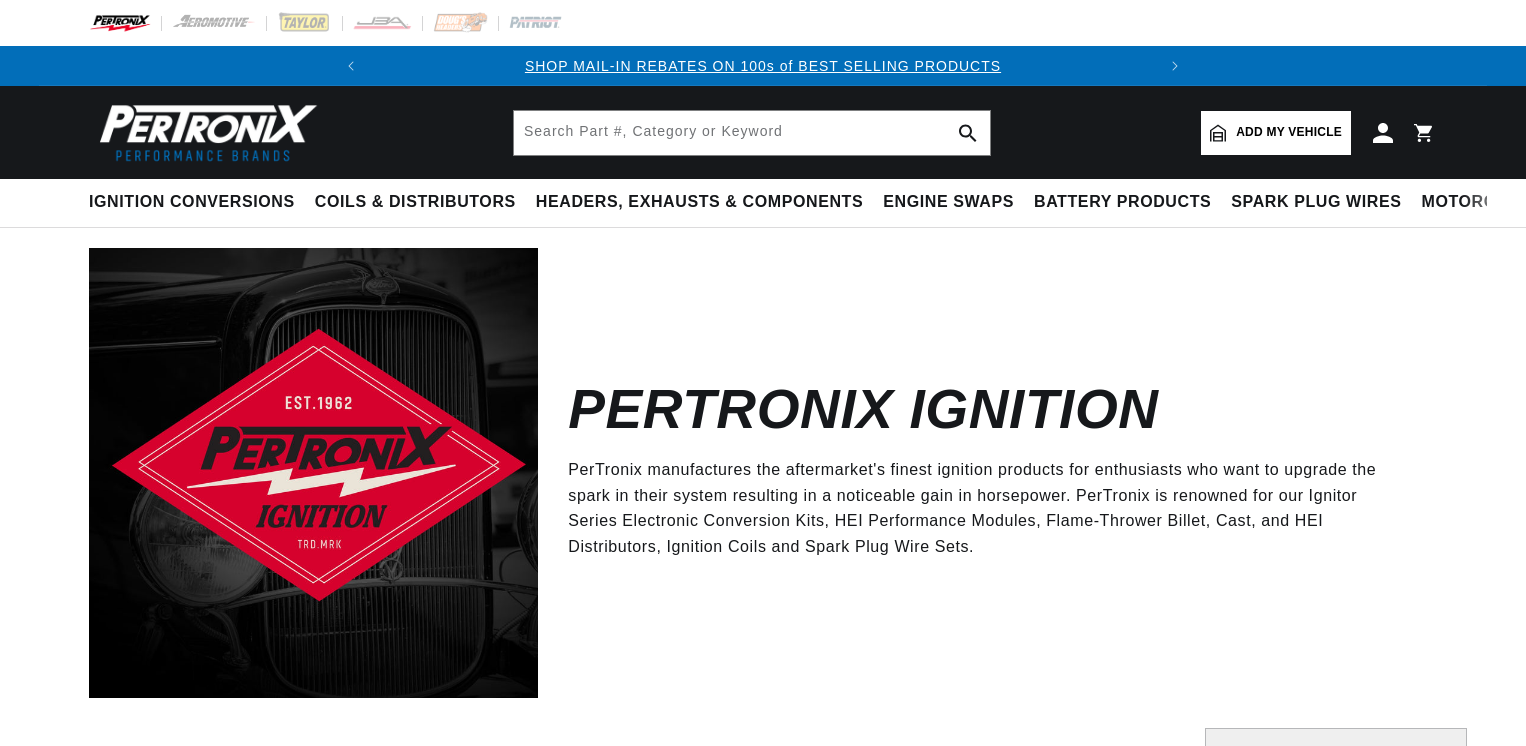scroll, scrollTop: 0, scrollLeft: 0, axis: both 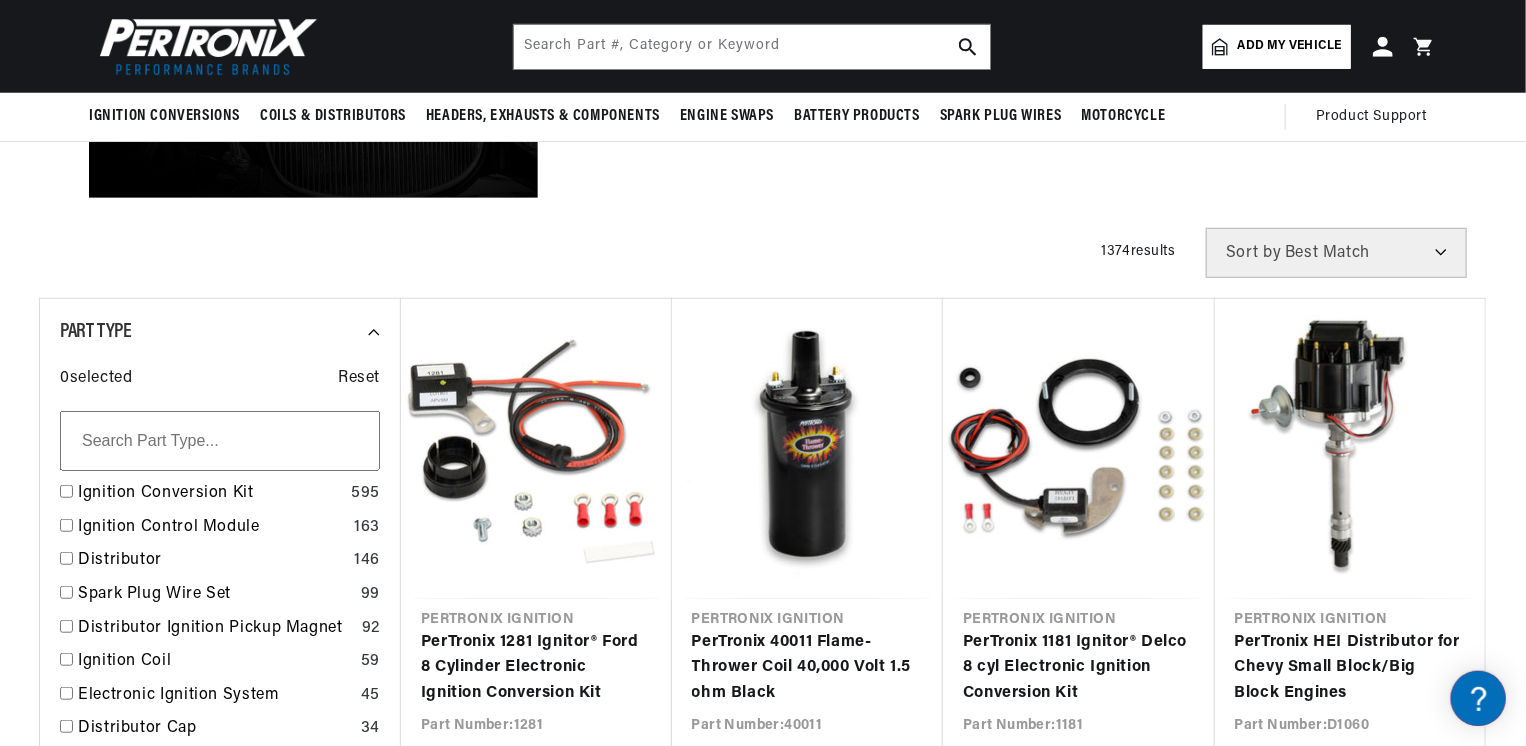 drag, startPoint x: 1514, startPoint y: 238, endPoint x: 1489, endPoint y: 268, distance: 39.051247 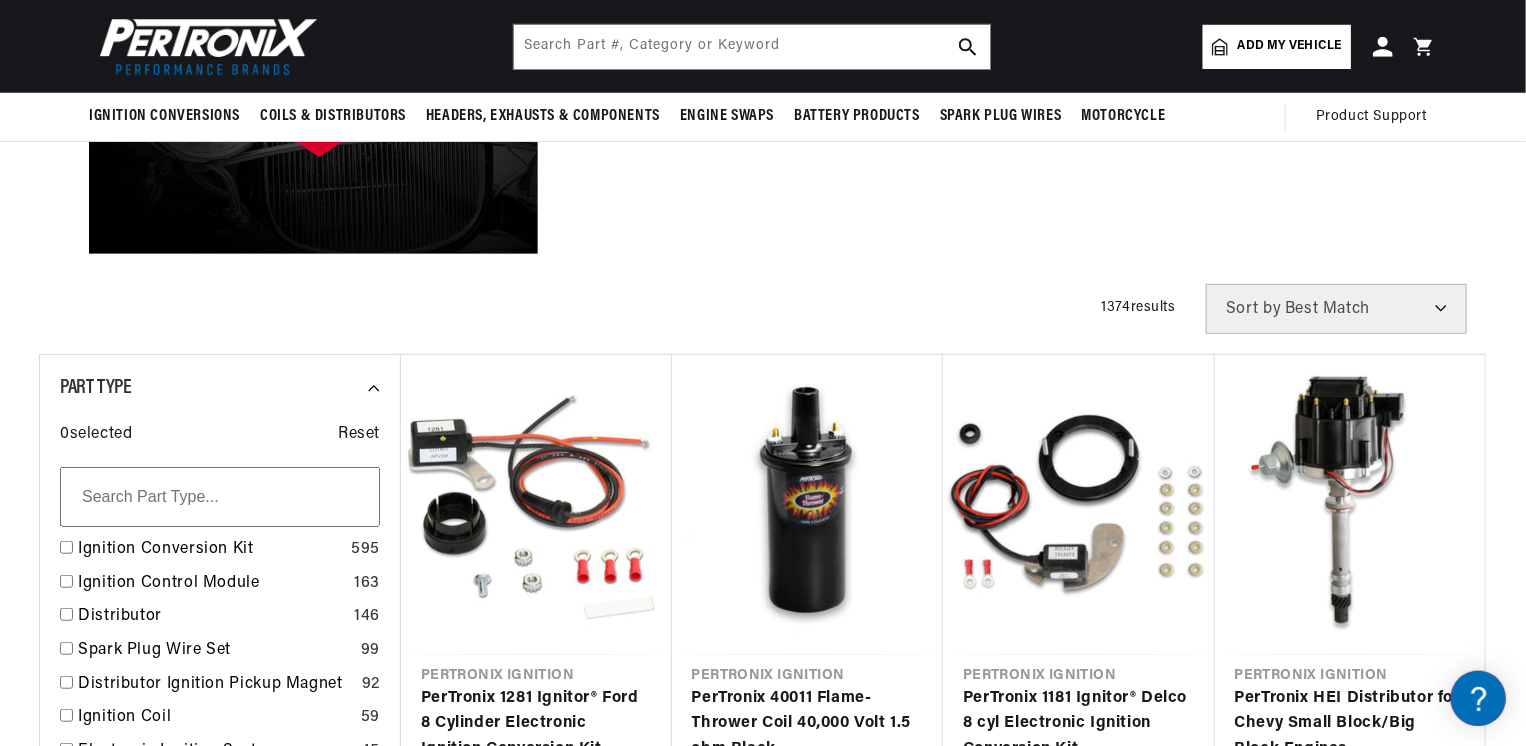 scroll, scrollTop: 400, scrollLeft: 0, axis: vertical 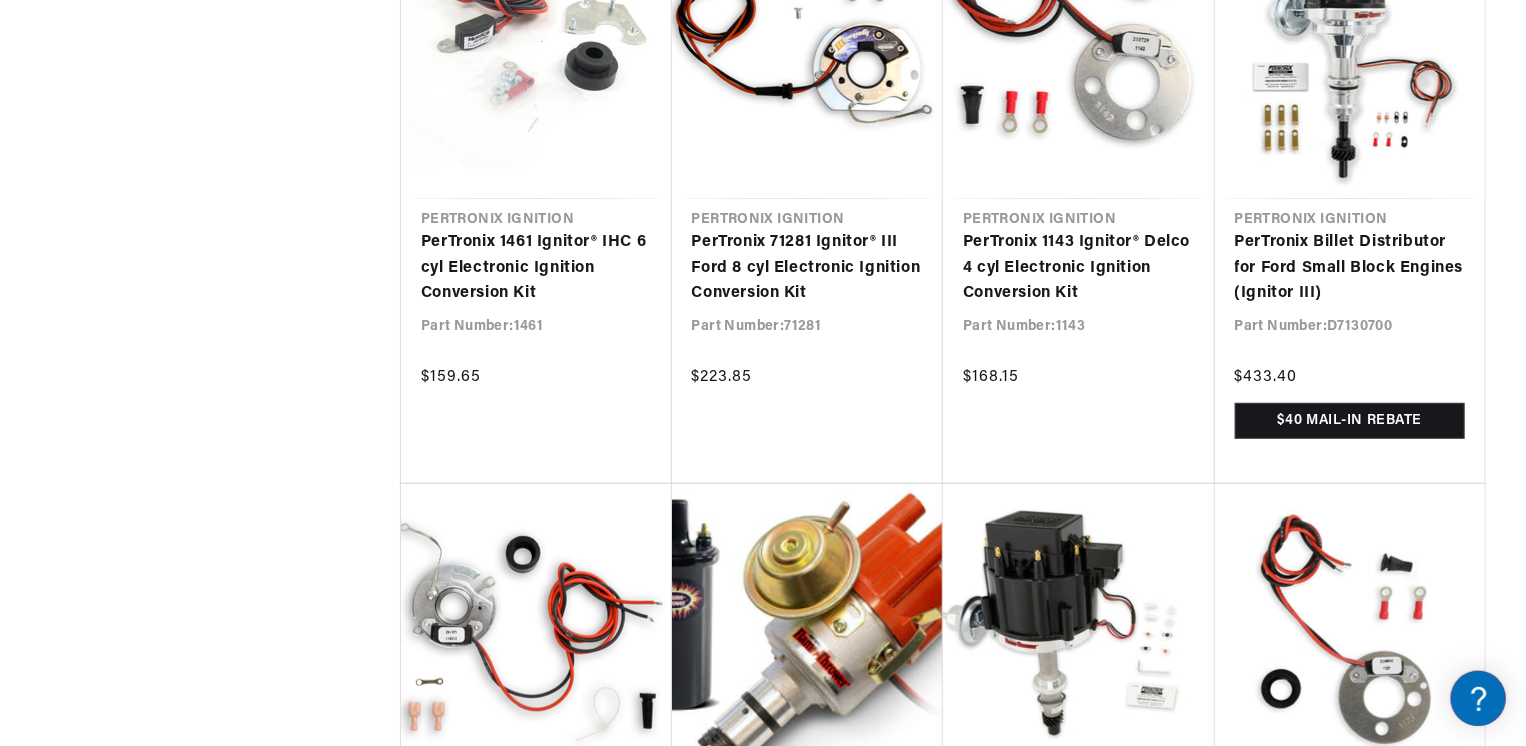 drag, startPoint x: 1525, startPoint y: 509, endPoint x: 1527, endPoint y: 540, distance: 31.06445 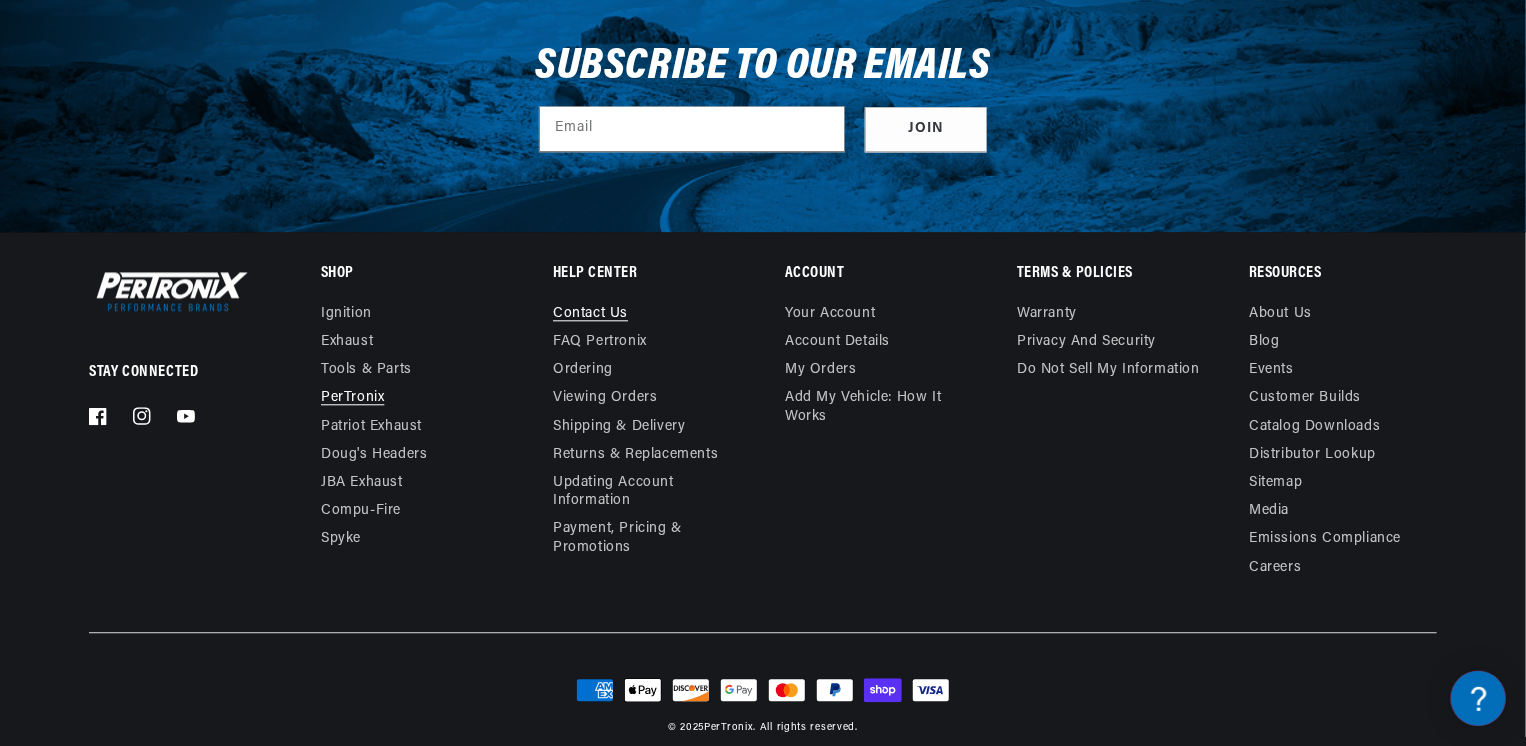 click on "Contact us" at bounding box center [590, 316] 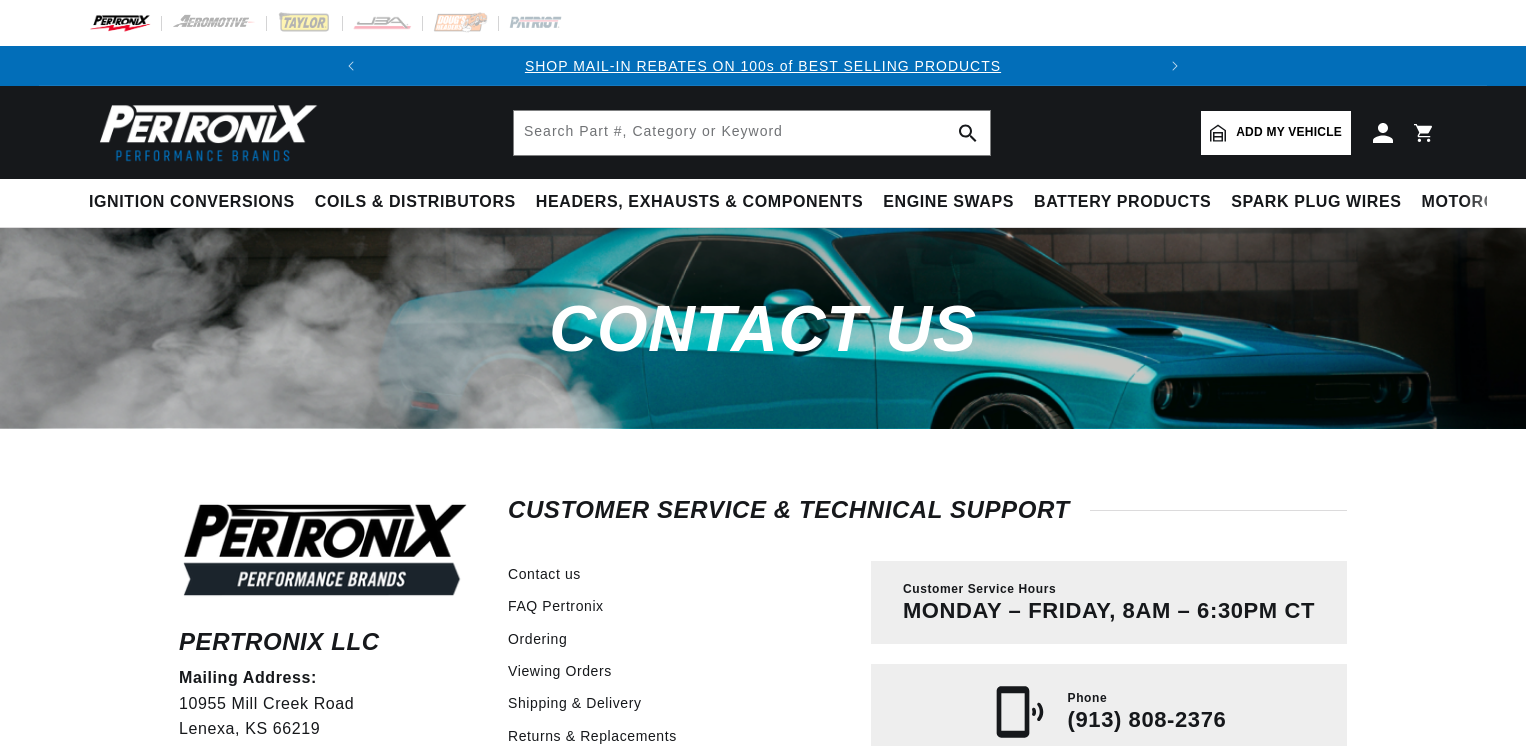 scroll, scrollTop: 0, scrollLeft: 0, axis: both 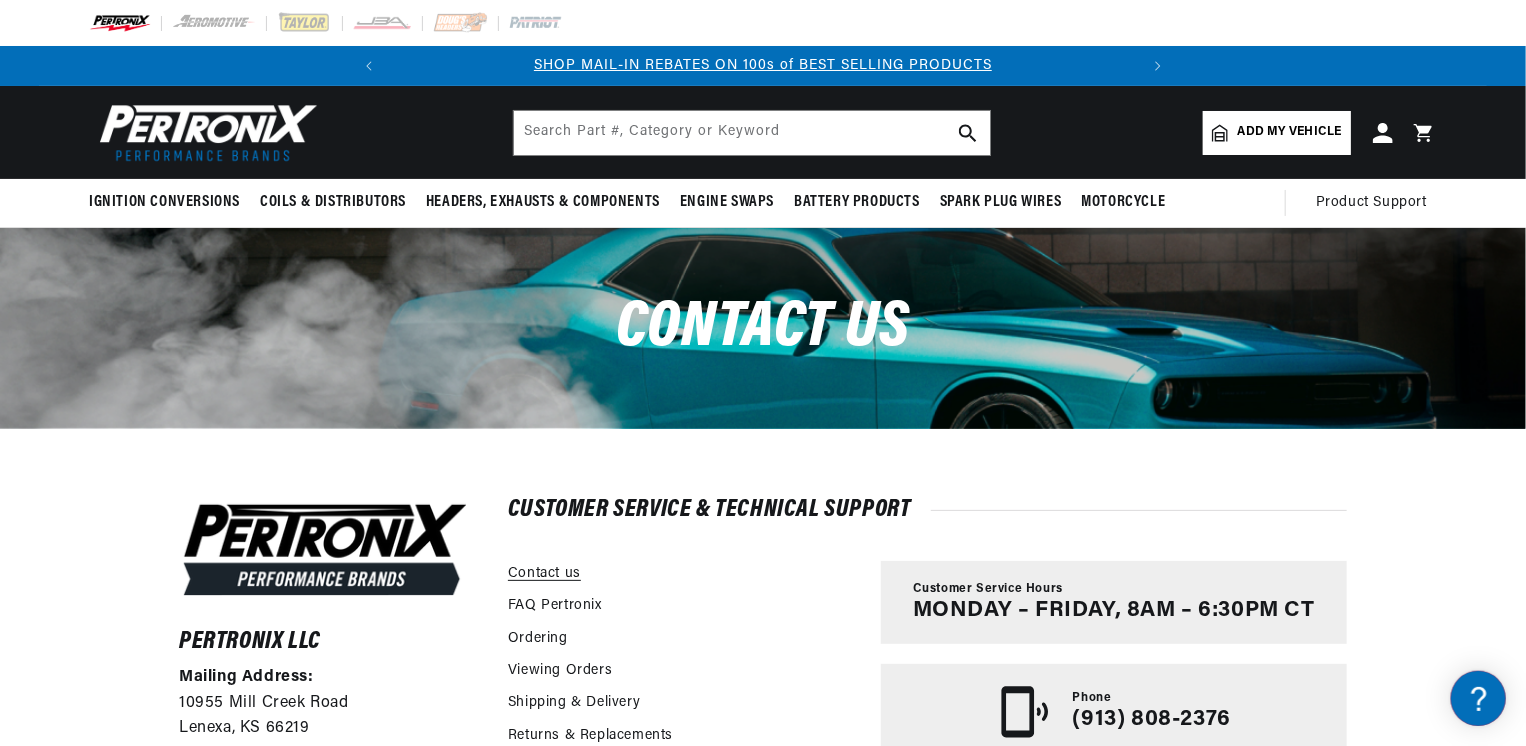 click on "Contact us" at bounding box center [544, 574] 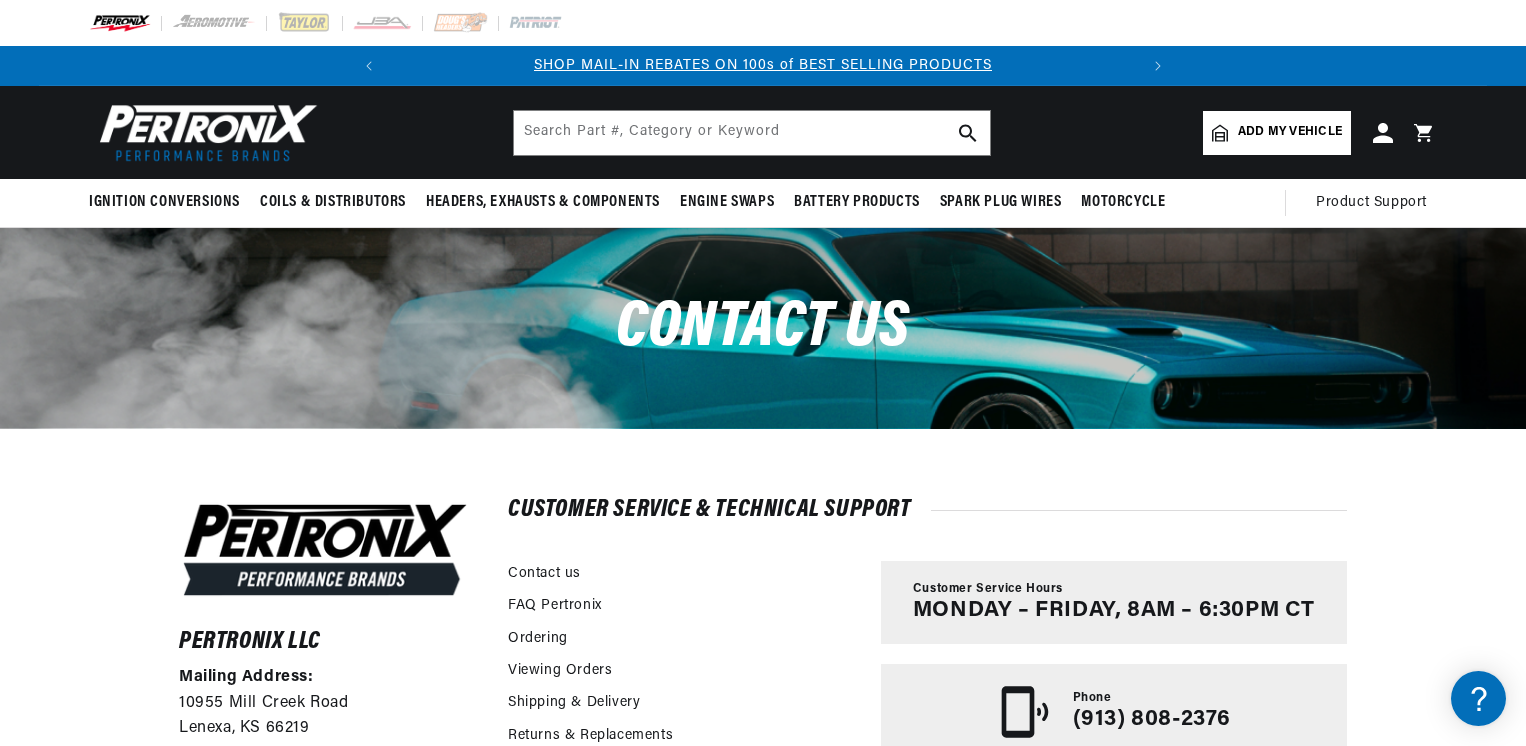 scroll, scrollTop: 0, scrollLeft: 0, axis: both 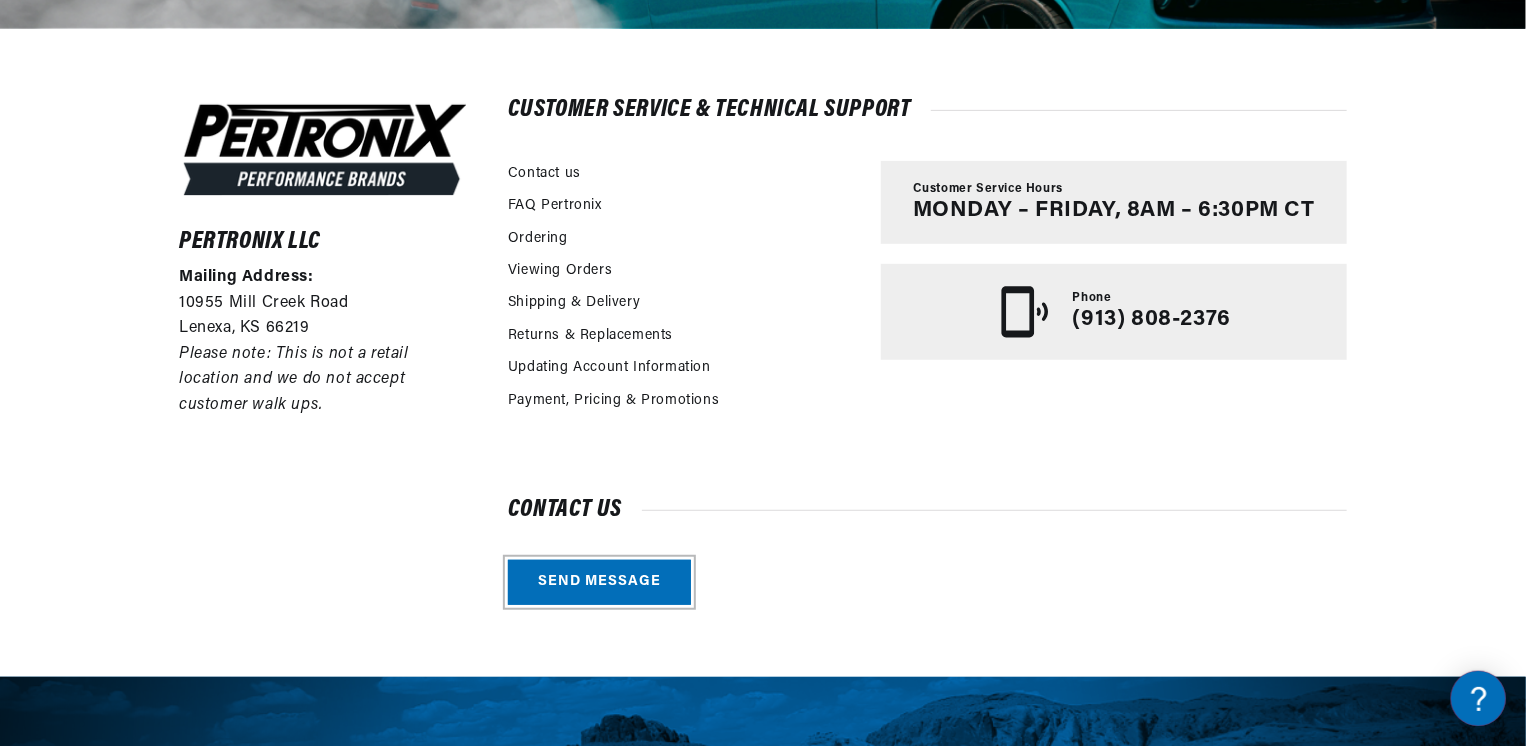 click on "Send message" at bounding box center [599, 582] 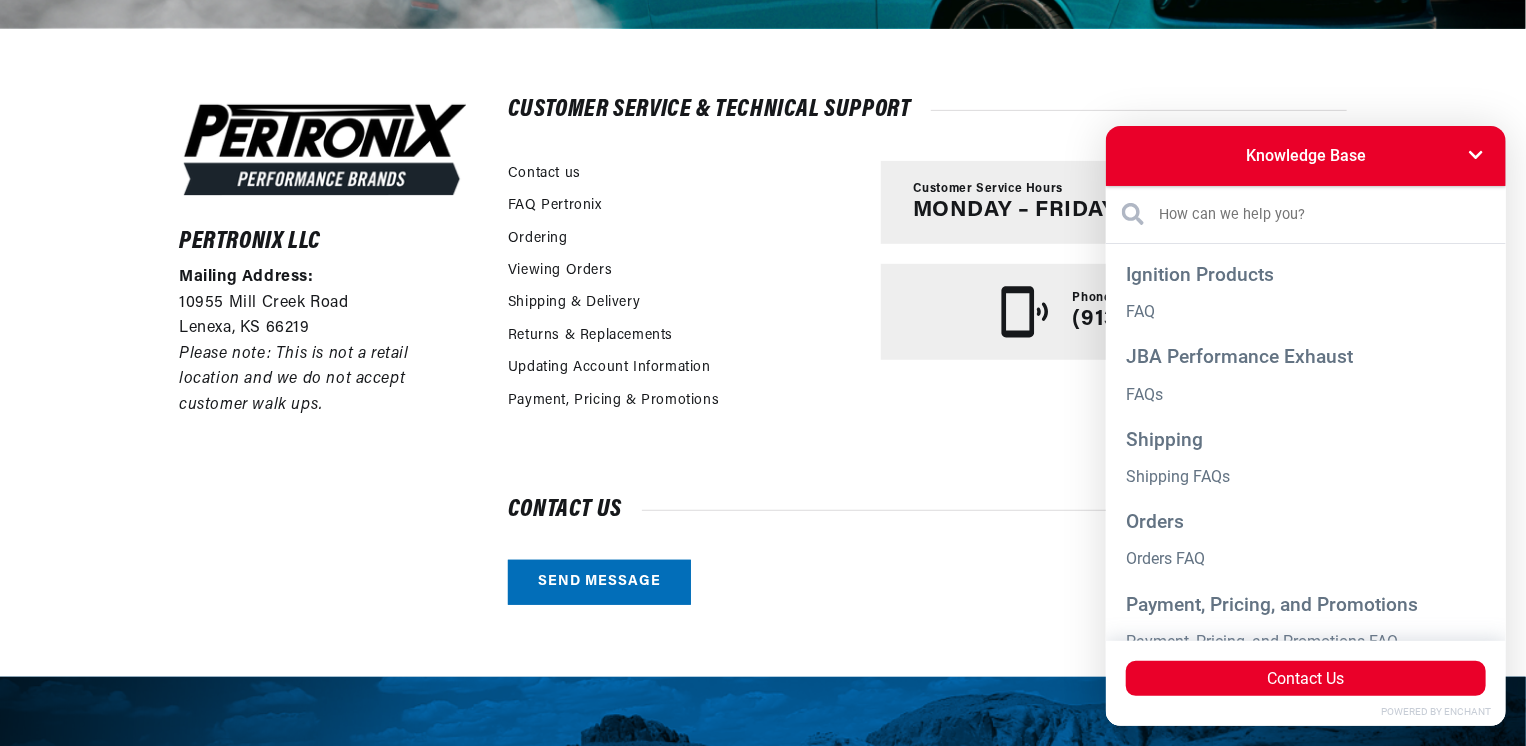 scroll, scrollTop: 0, scrollLeft: 746, axis: horizontal 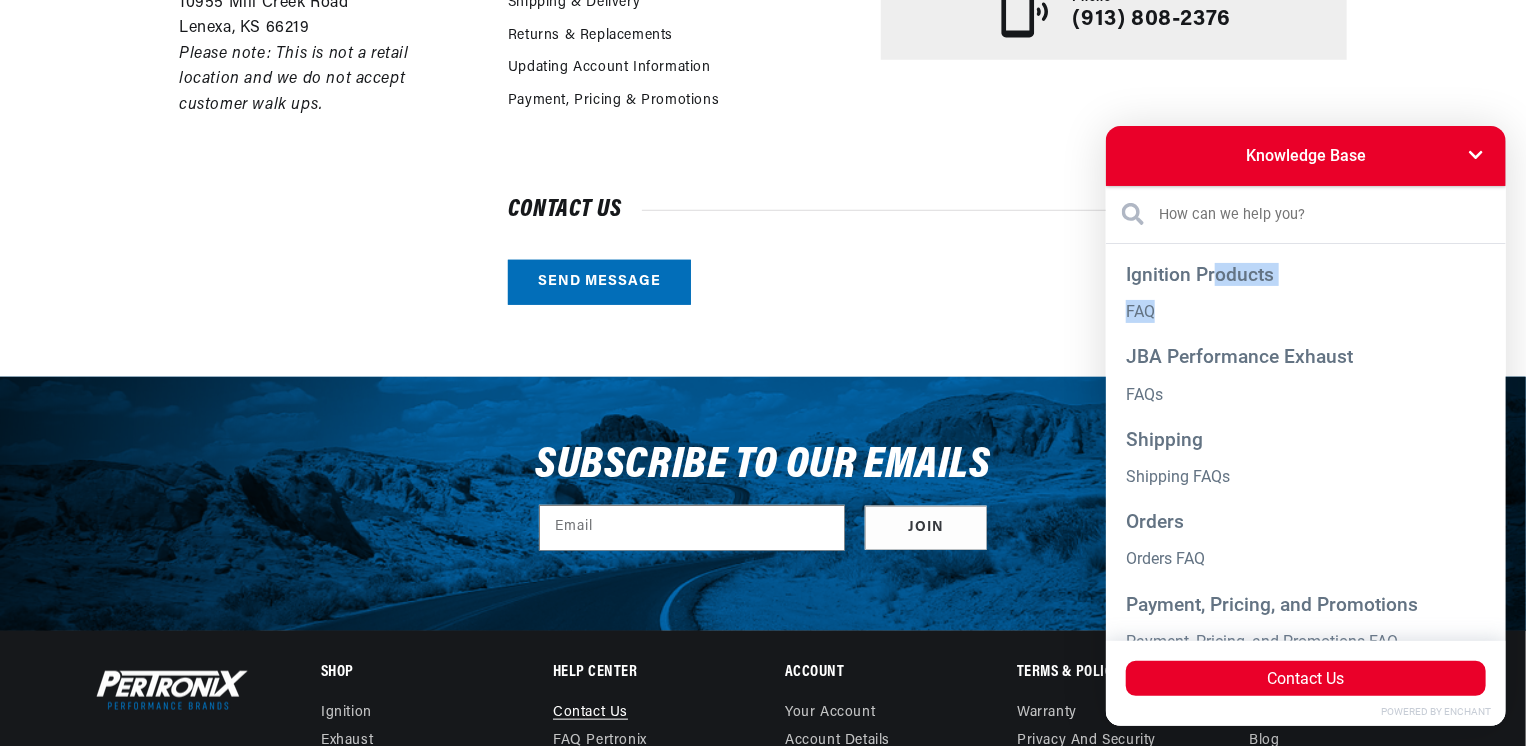click on "Ignition Products
FAQ" at bounding box center (1305, 295) 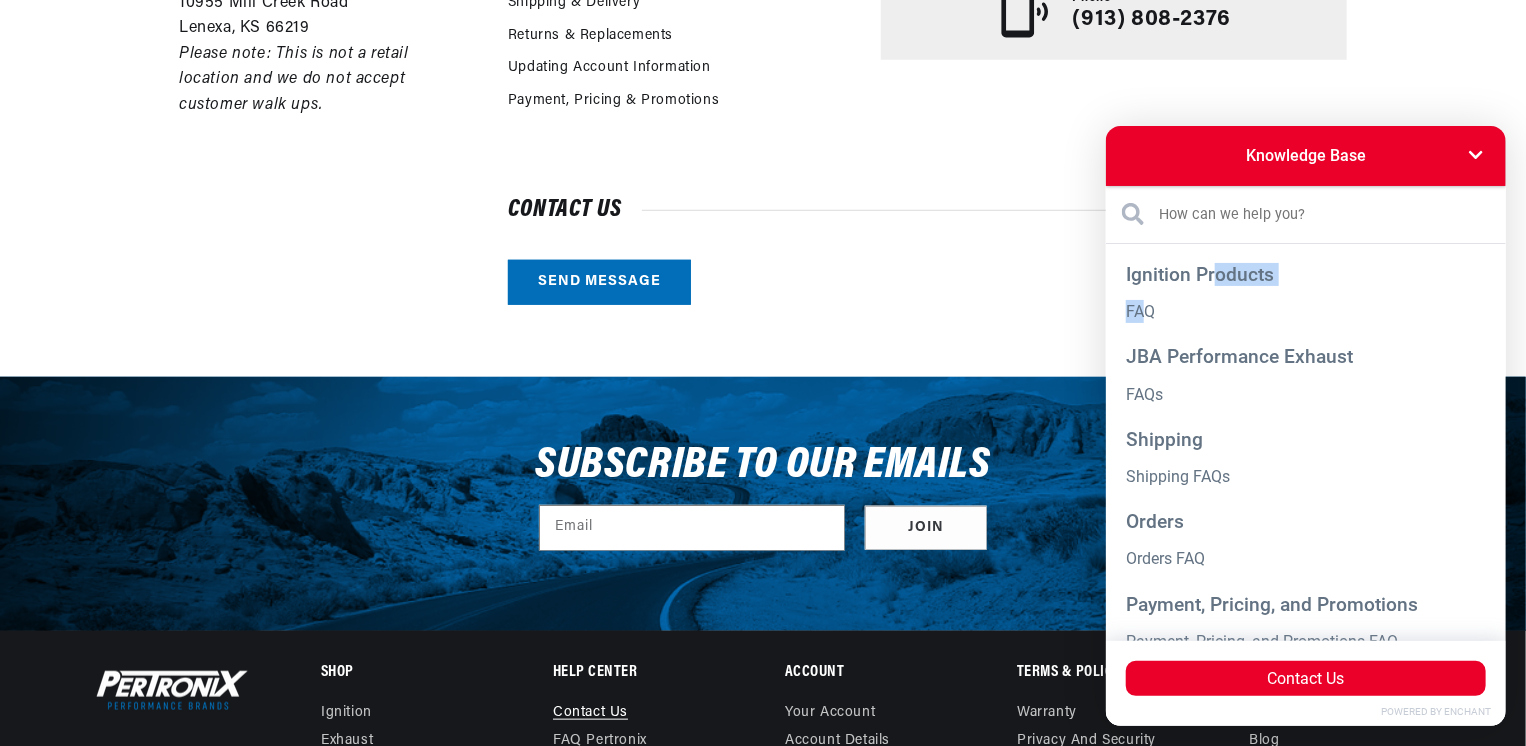 scroll, scrollTop: 0, scrollLeft: 746, axis: horizontal 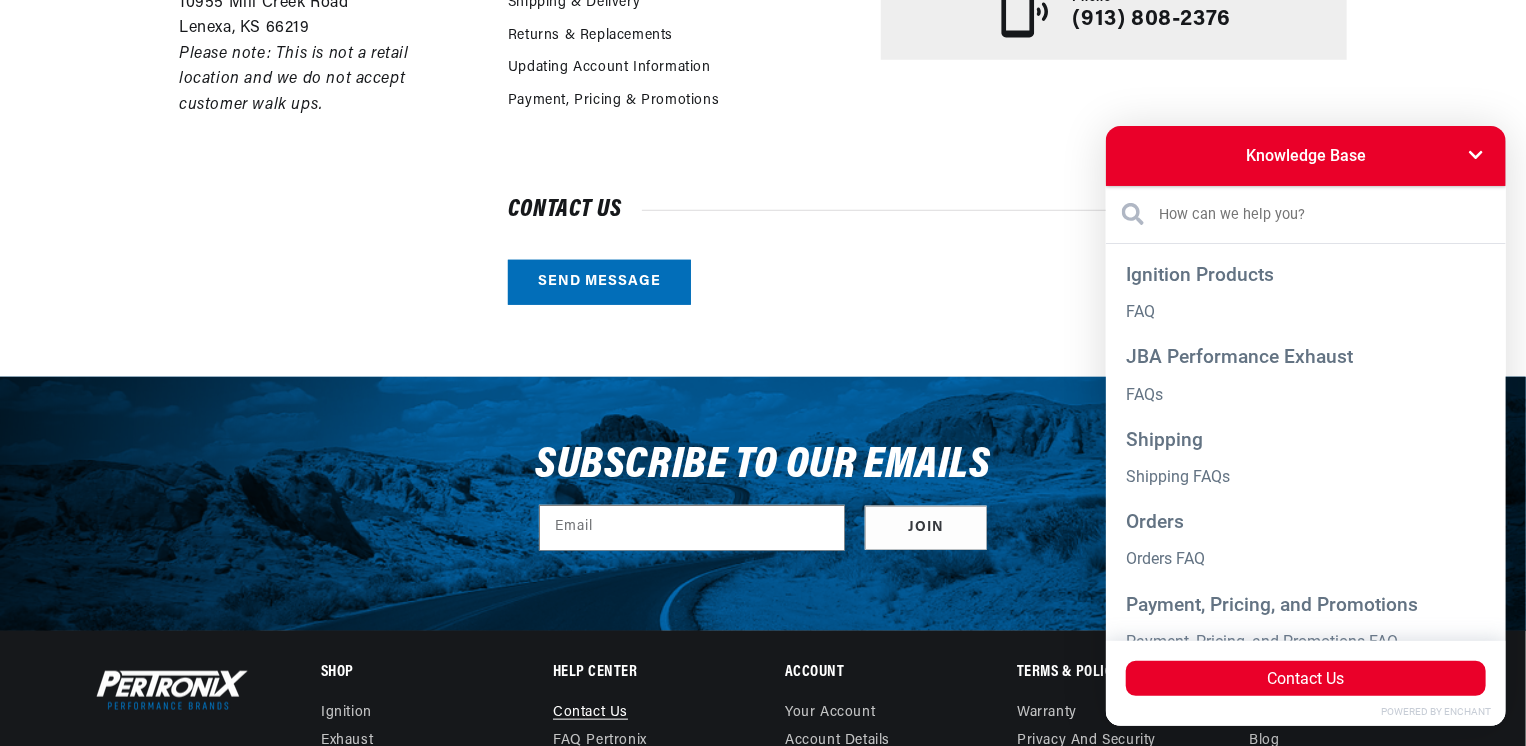 click on "Ignition Products" at bounding box center (1305, 273) 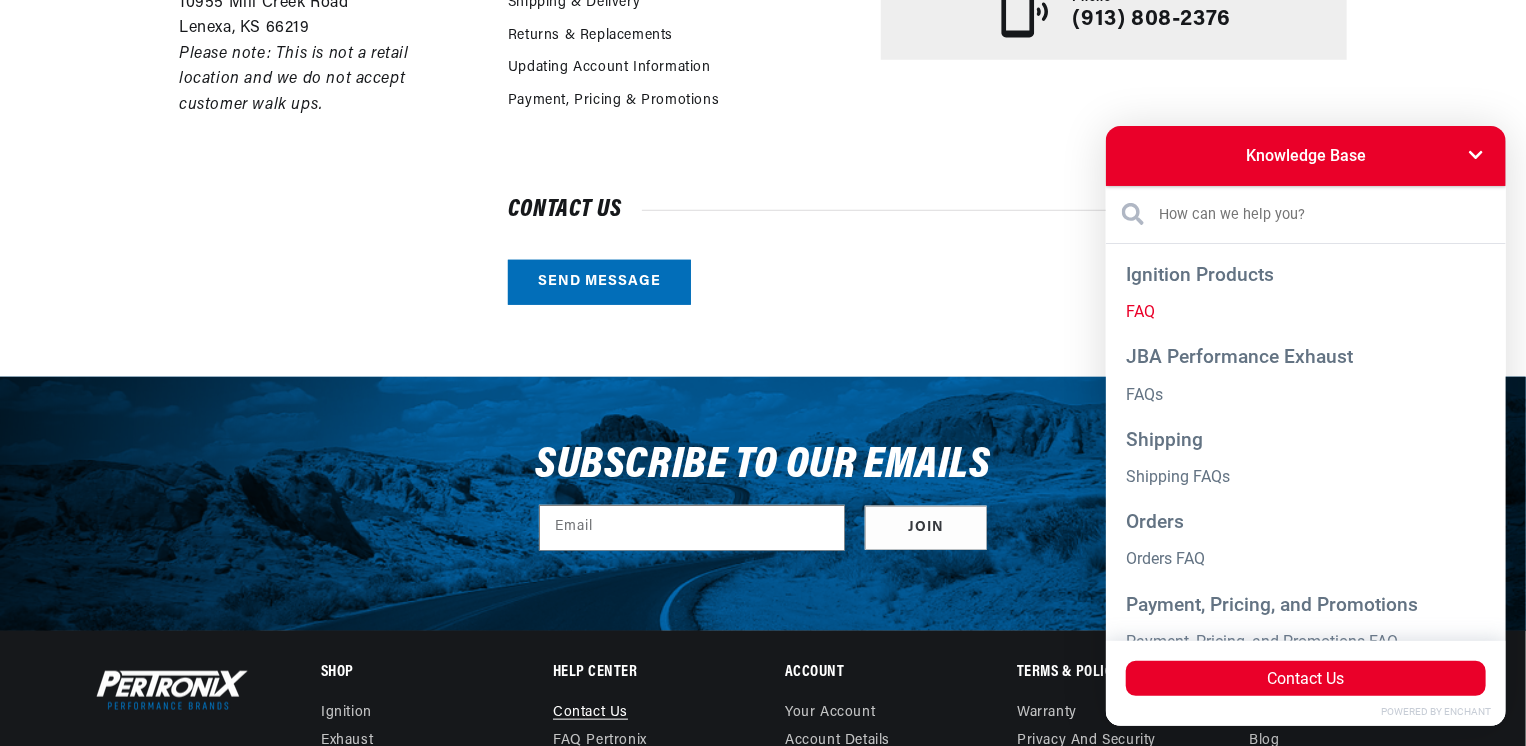click on "FAQ" at bounding box center (1305, 310) 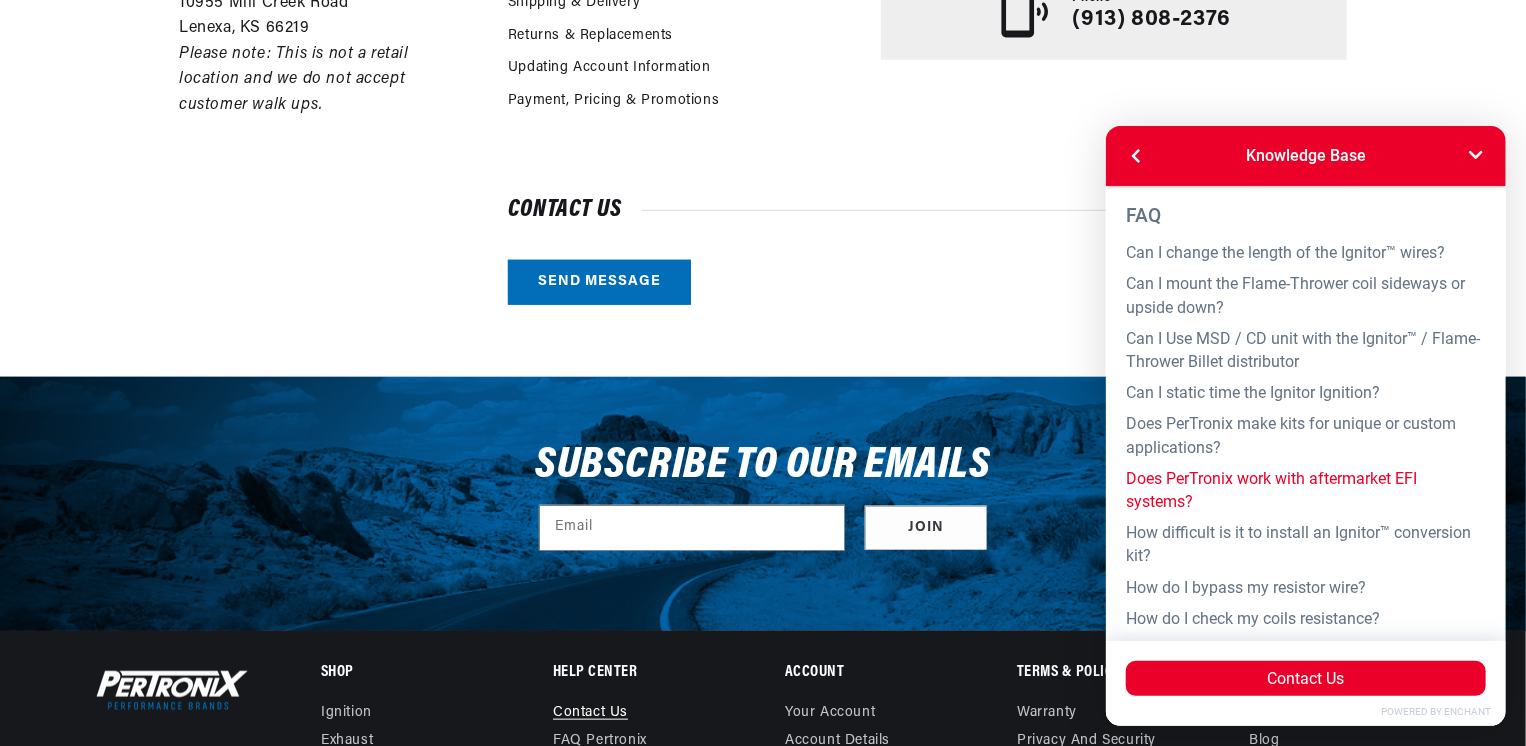 scroll, scrollTop: 0, scrollLeft: 0, axis: both 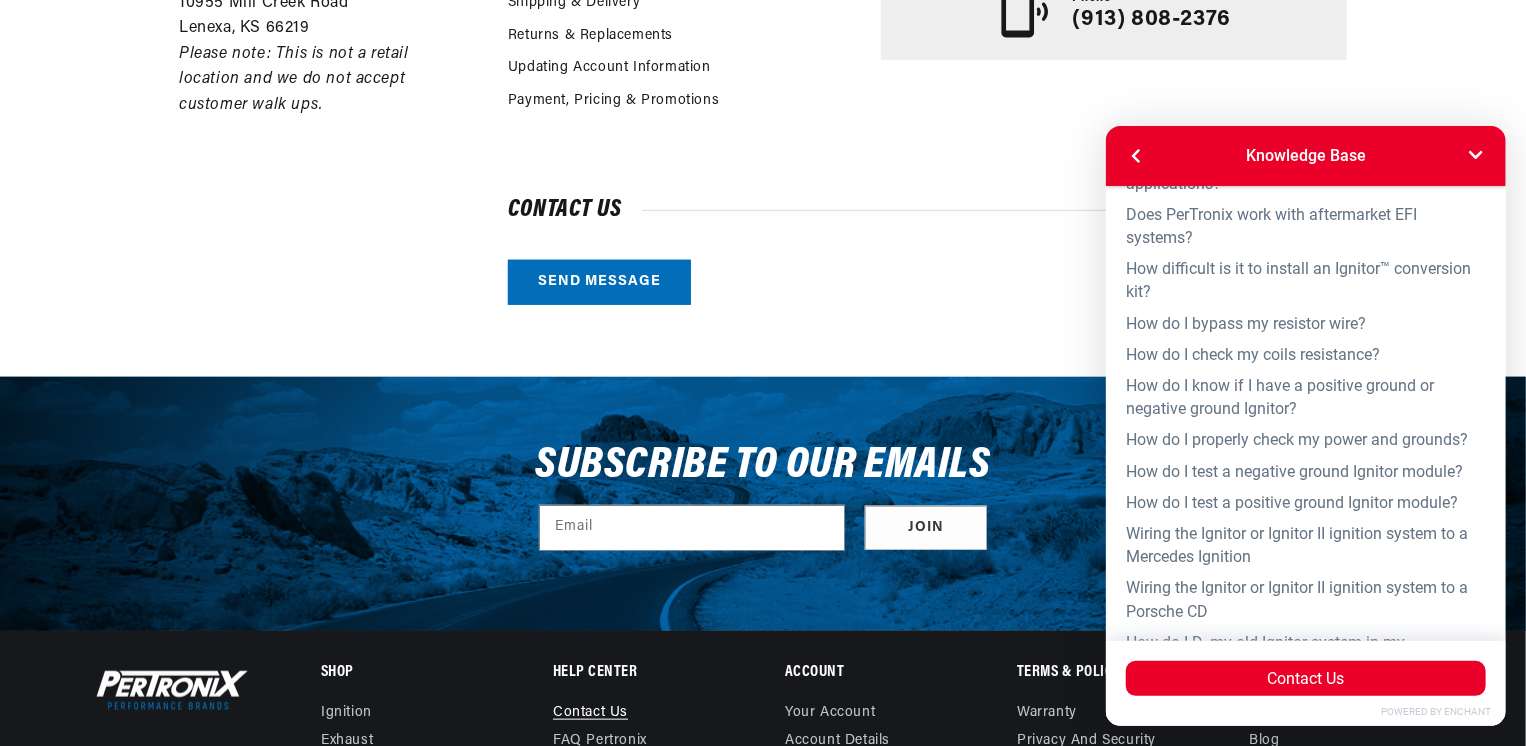 drag, startPoint x: 975, startPoint y: 299, endPoint x: 960, endPoint y: 301, distance: 15.132746 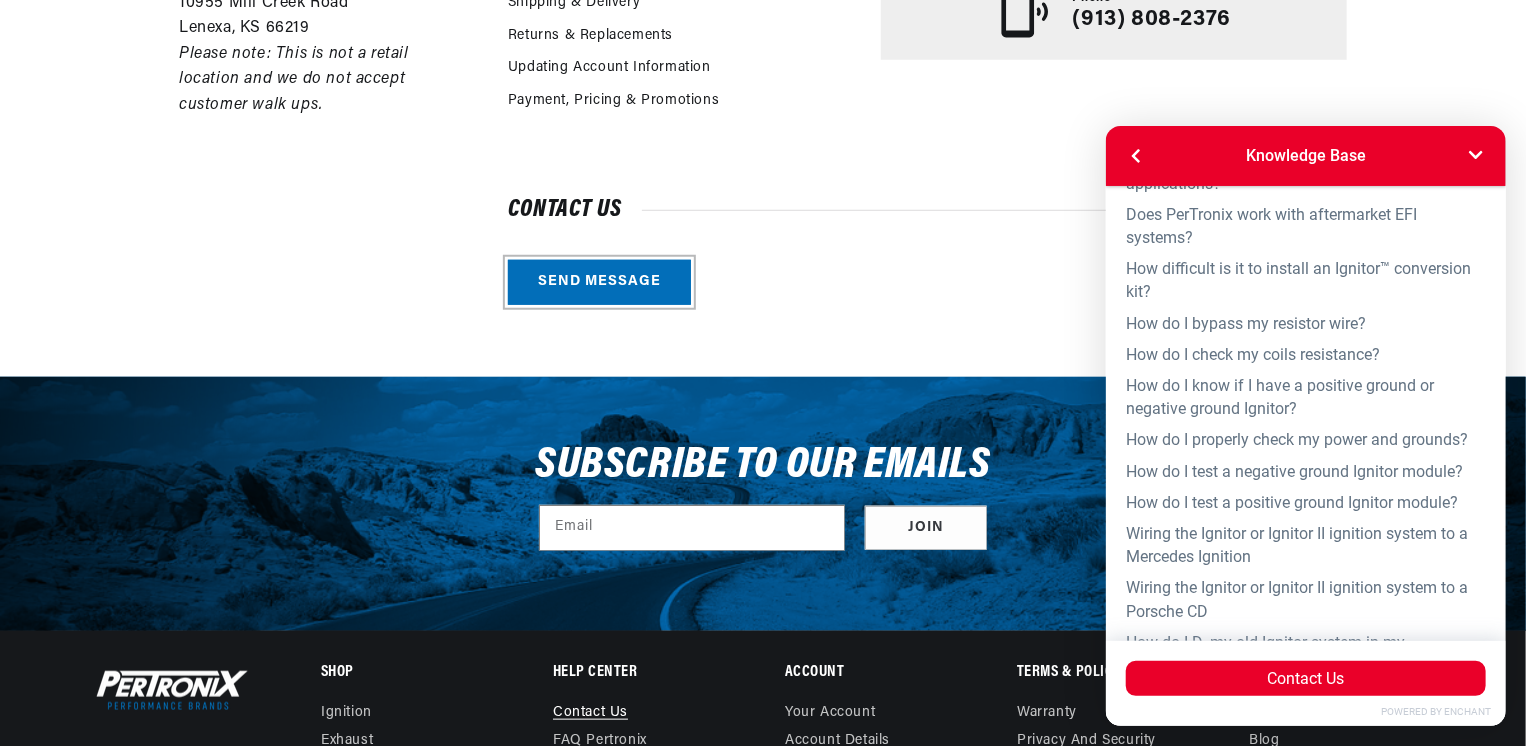 click on "Send message" at bounding box center (599, 282) 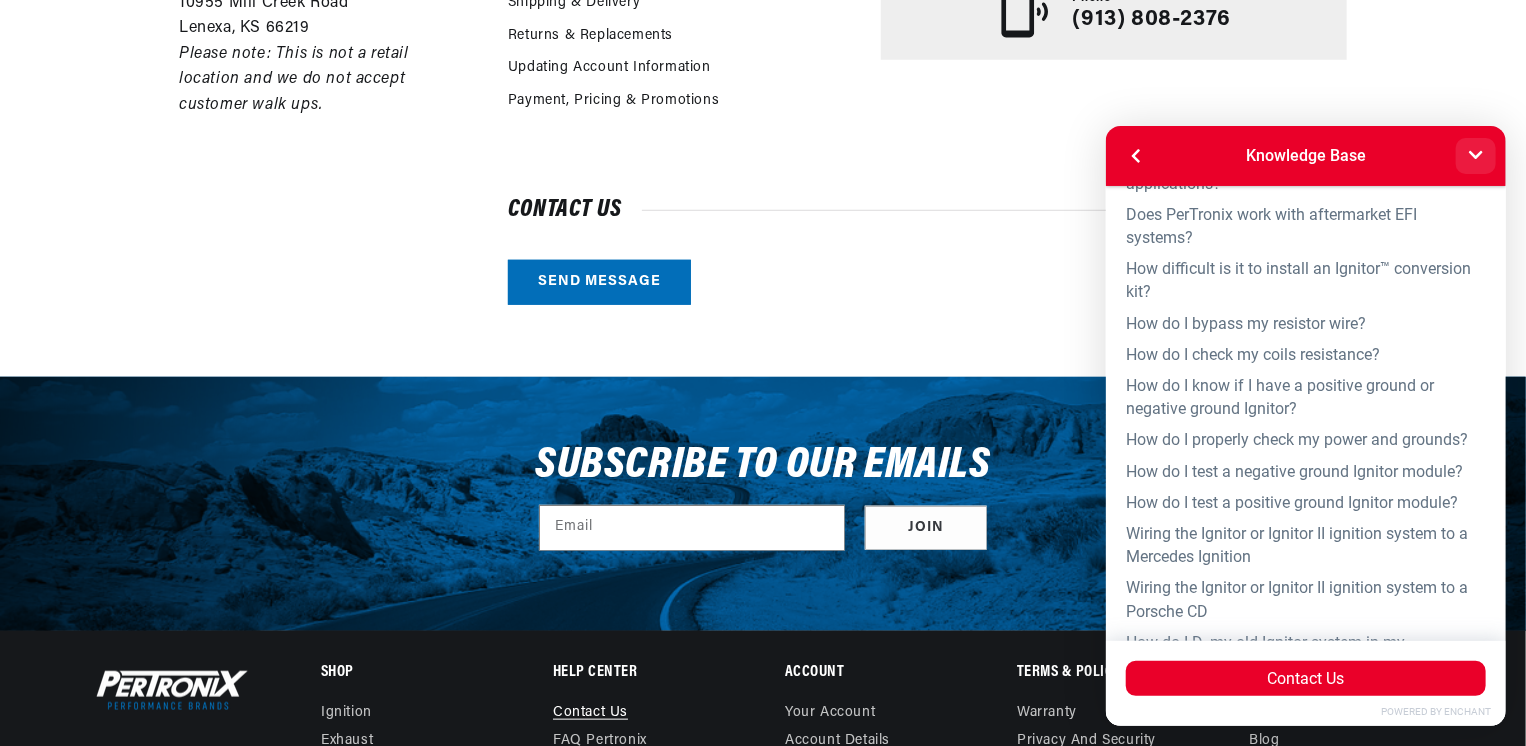 click at bounding box center [1475, 155] 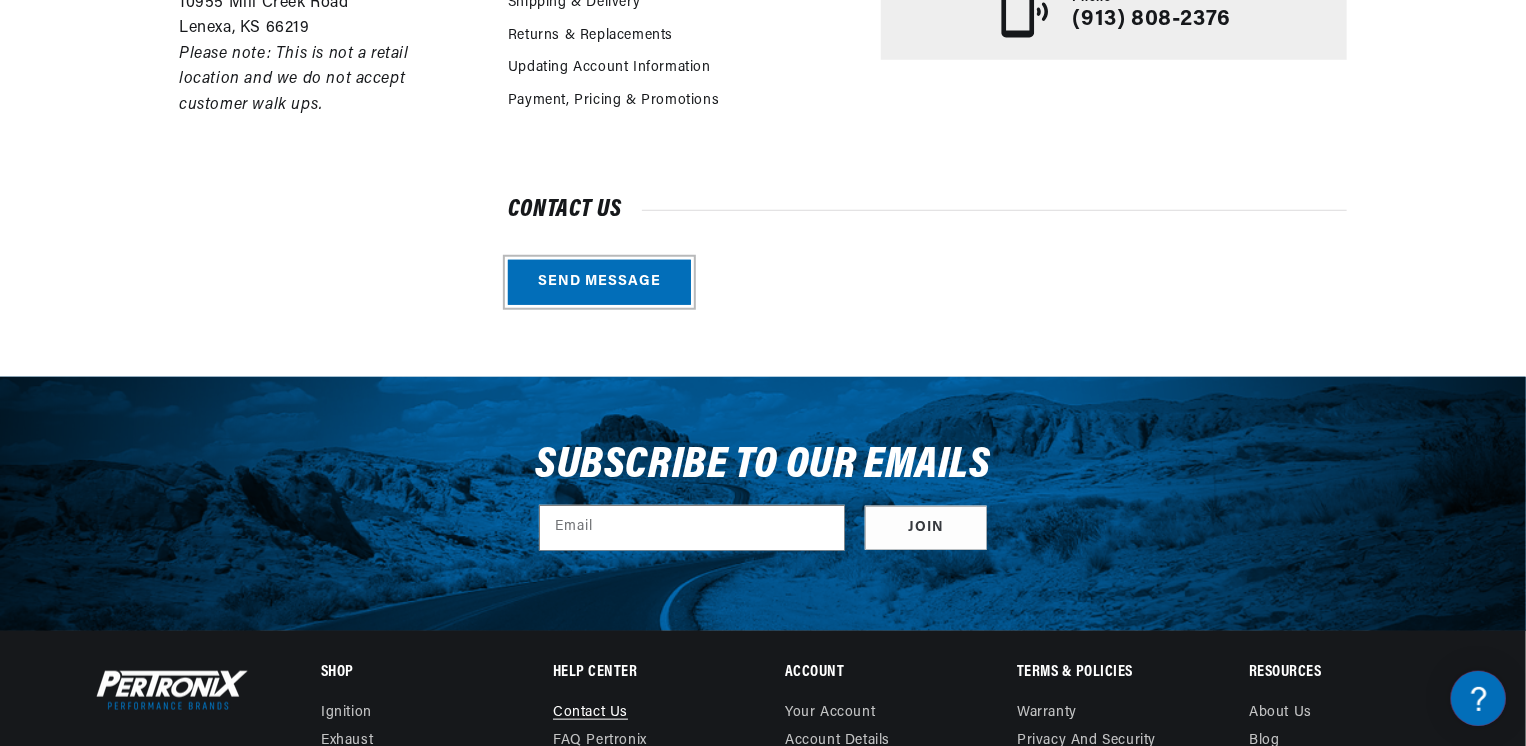 click on "Send message" at bounding box center (599, 282) 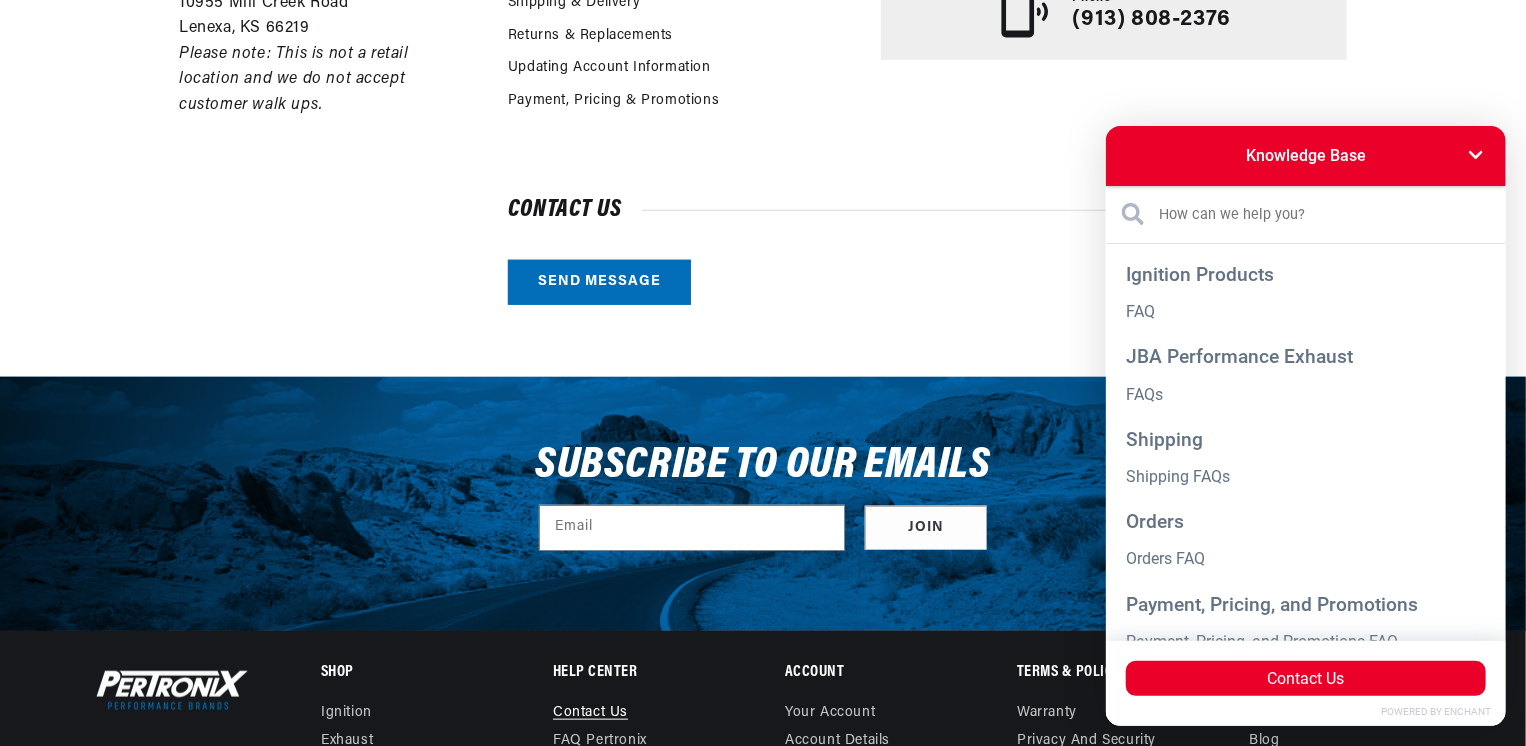 click on "Send message" at bounding box center [599, 282] 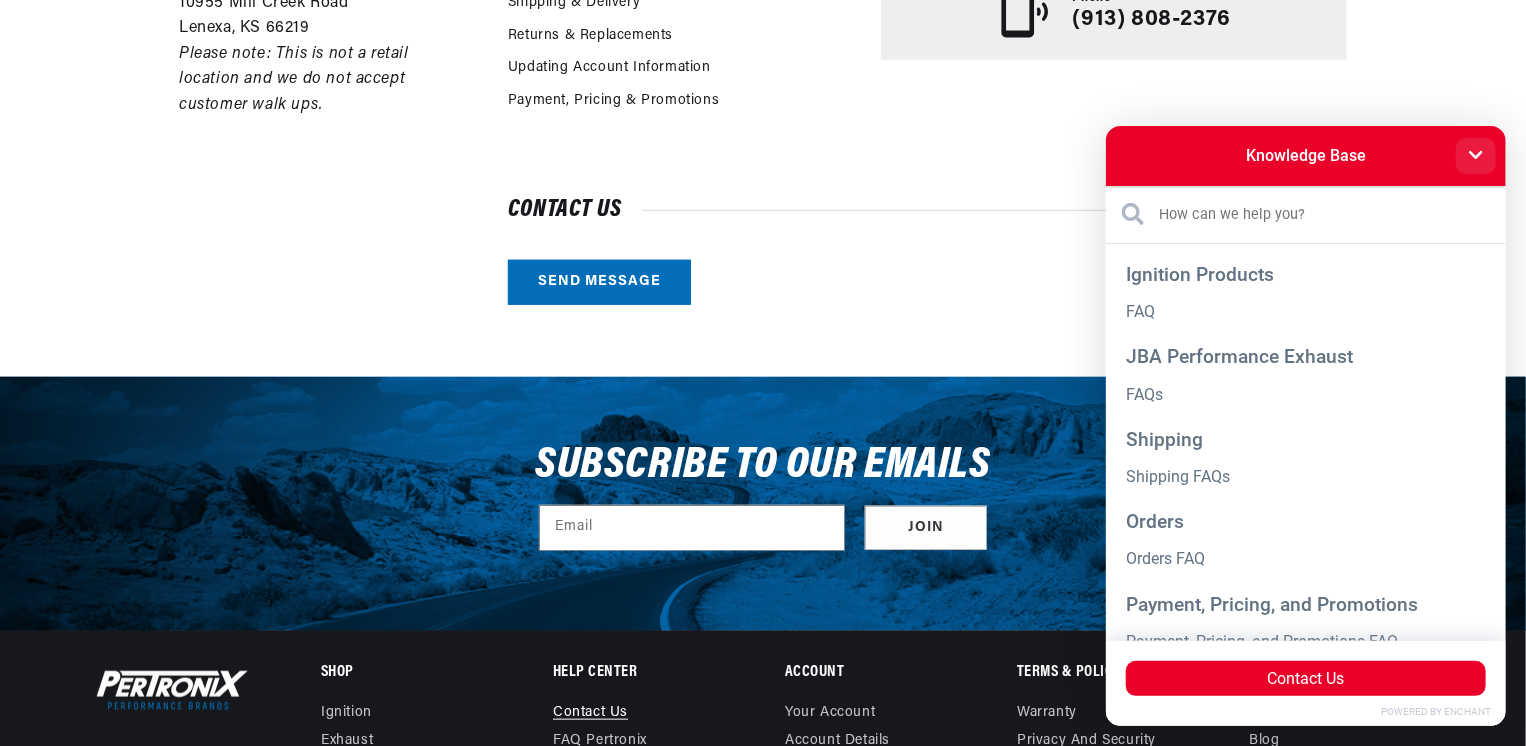 scroll, scrollTop: 0, scrollLeft: 0, axis: both 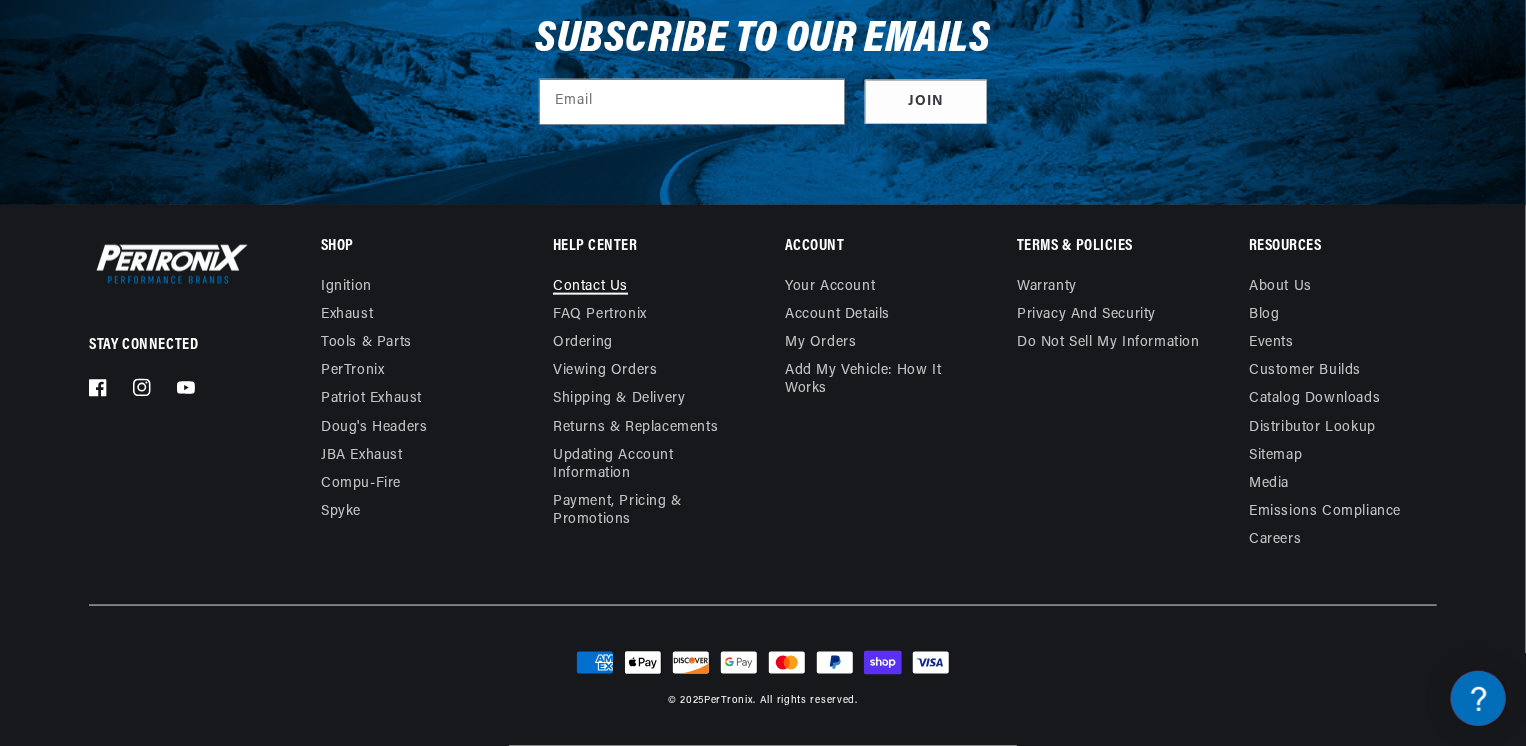 click on "Contact us" at bounding box center (590, 289) 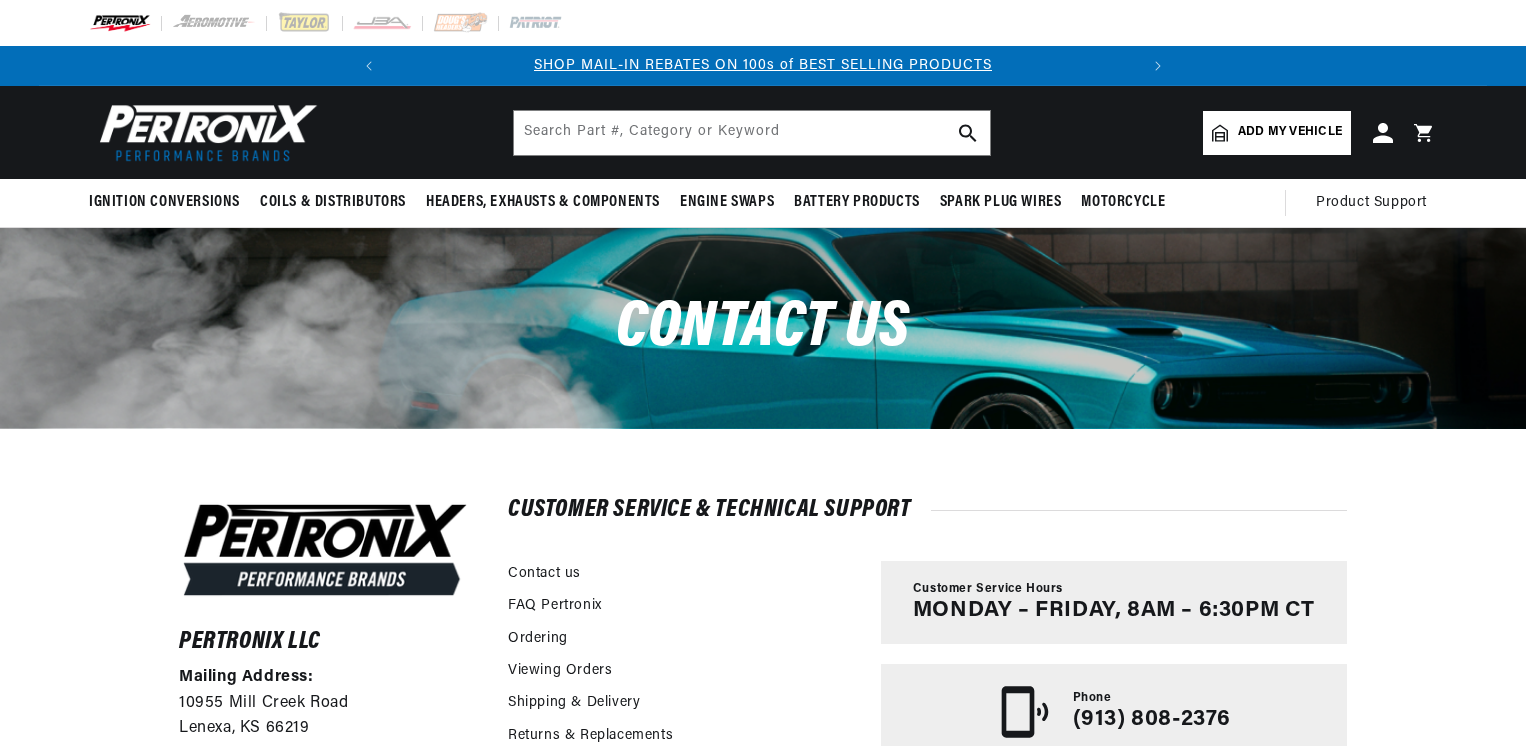 scroll, scrollTop: 0, scrollLeft: 0, axis: both 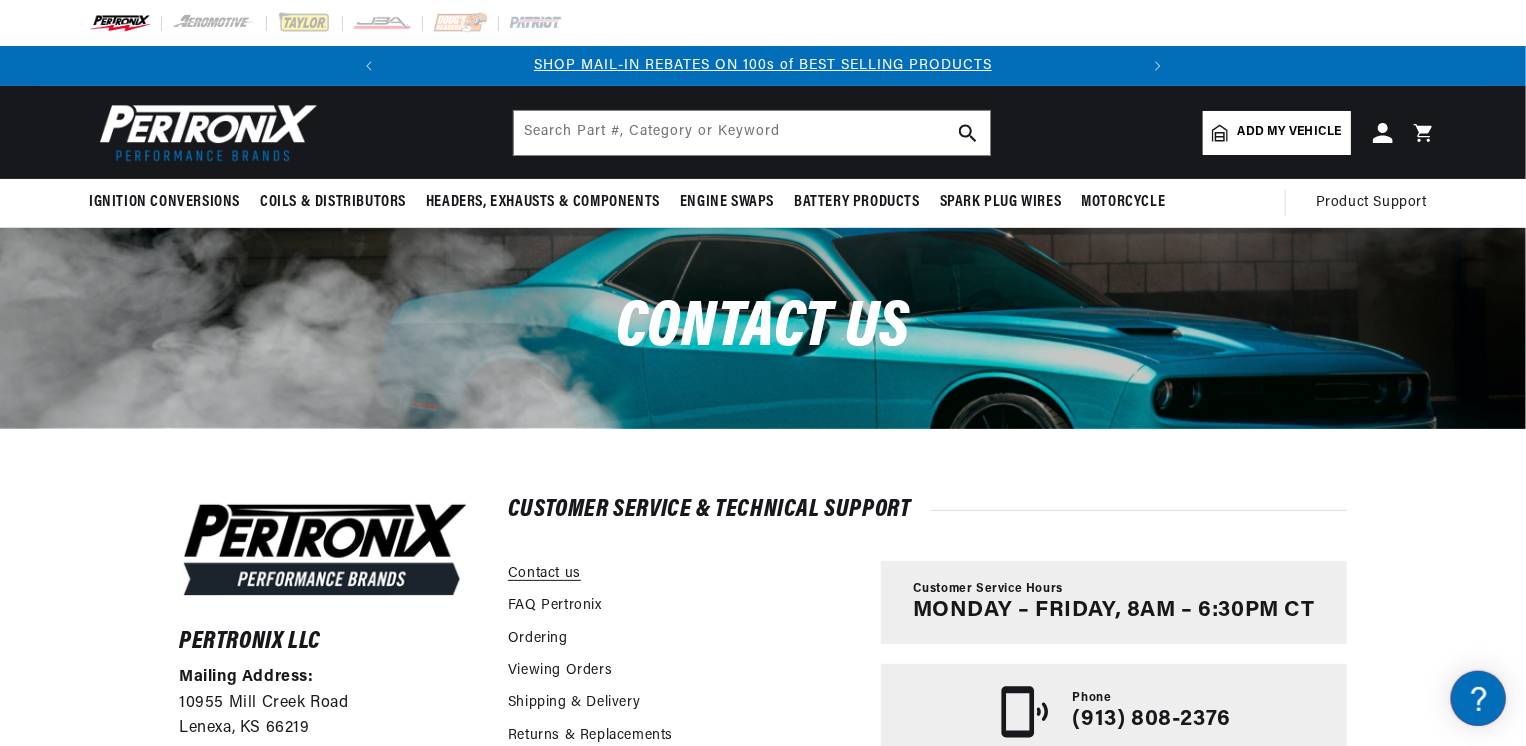 click on "Contact us" at bounding box center (544, 574) 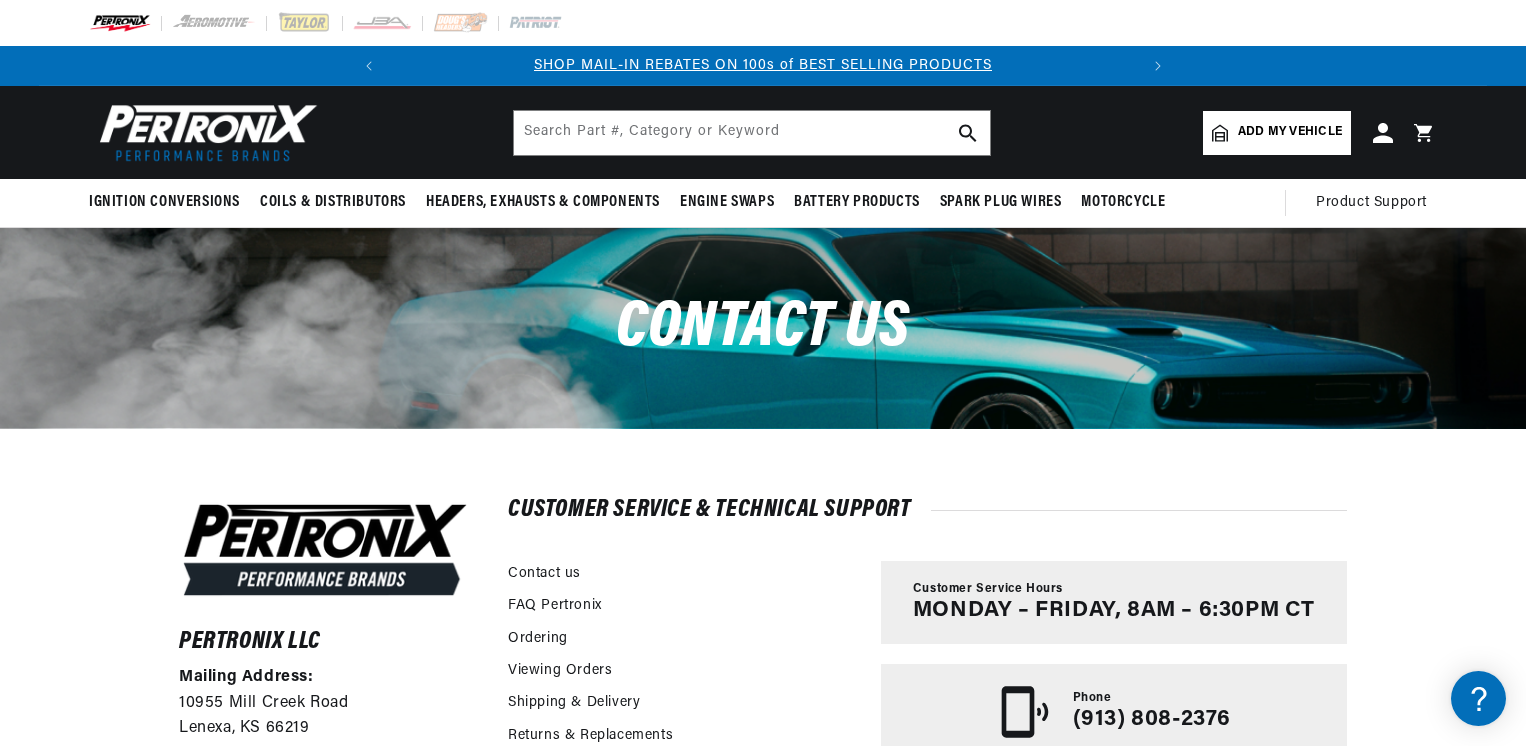 scroll, scrollTop: 0, scrollLeft: 0, axis: both 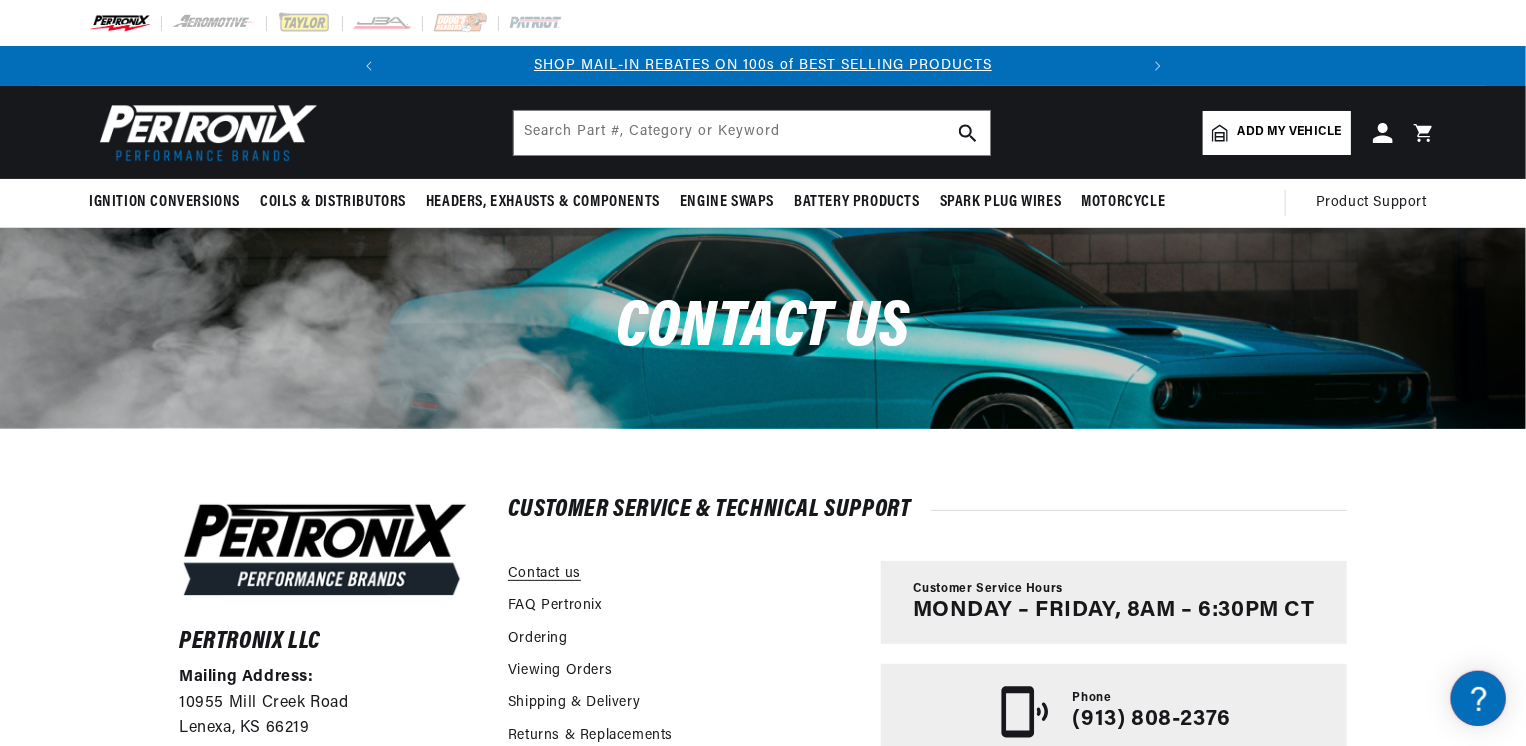 click on "Contact us" at bounding box center (544, 574) 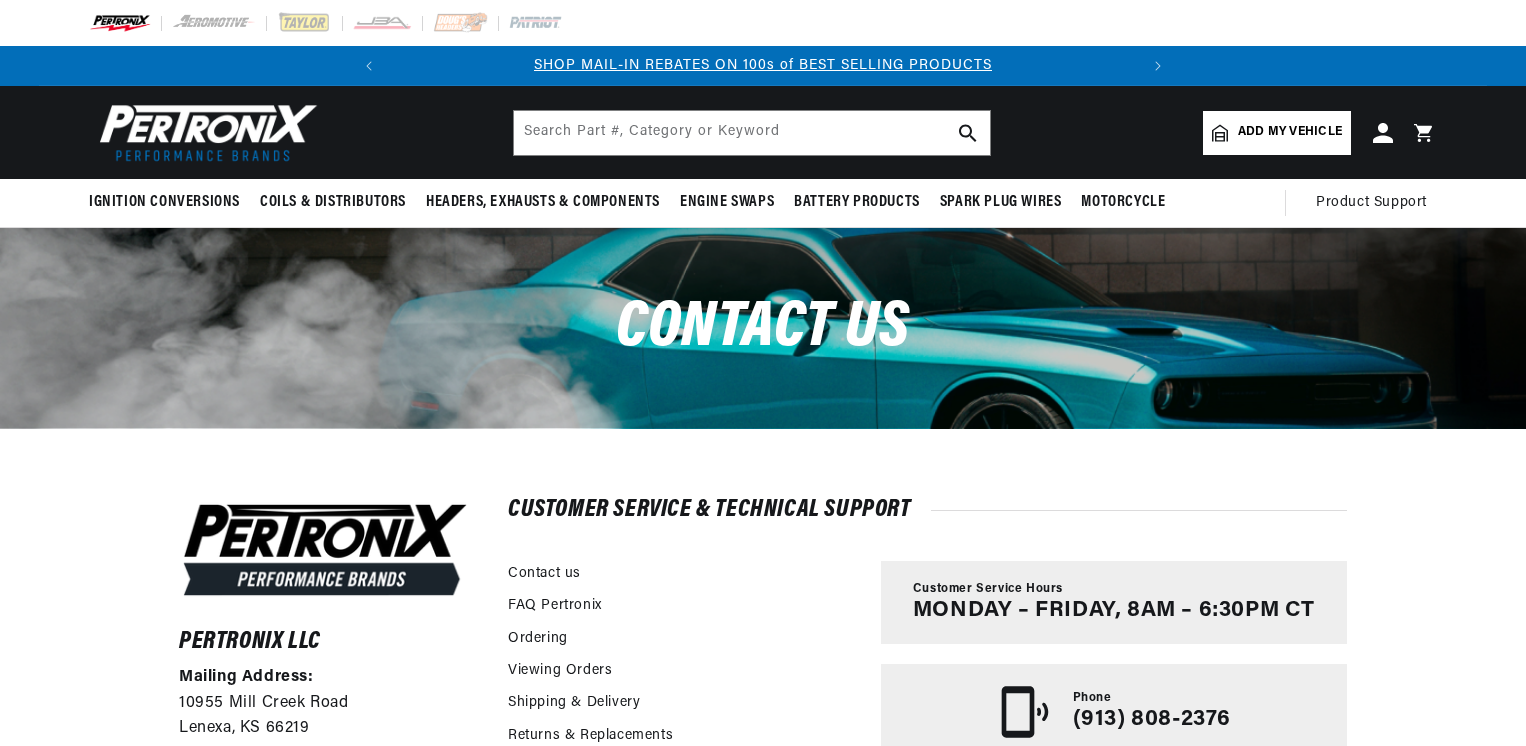 scroll, scrollTop: 0, scrollLeft: 0, axis: both 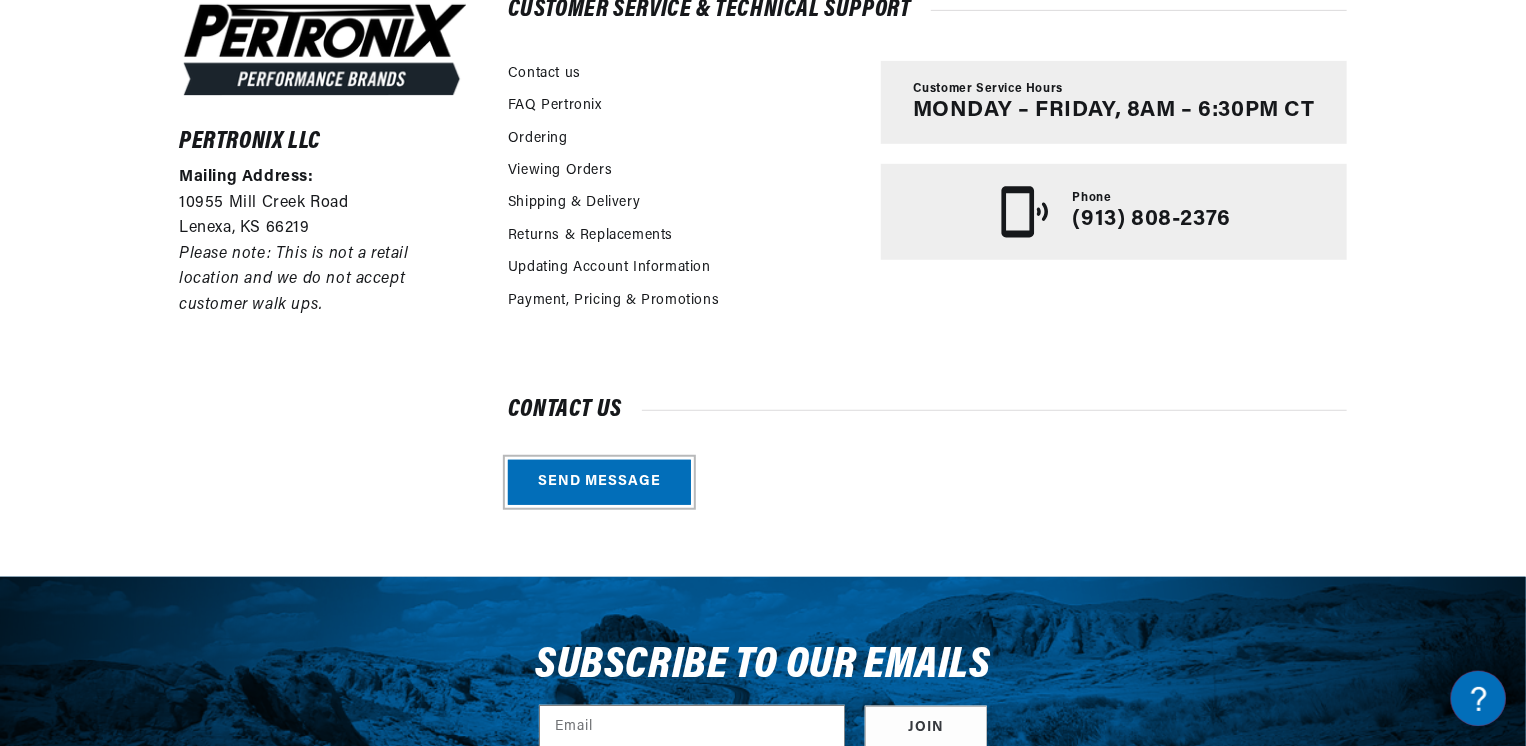 click on "Send message" at bounding box center [599, 482] 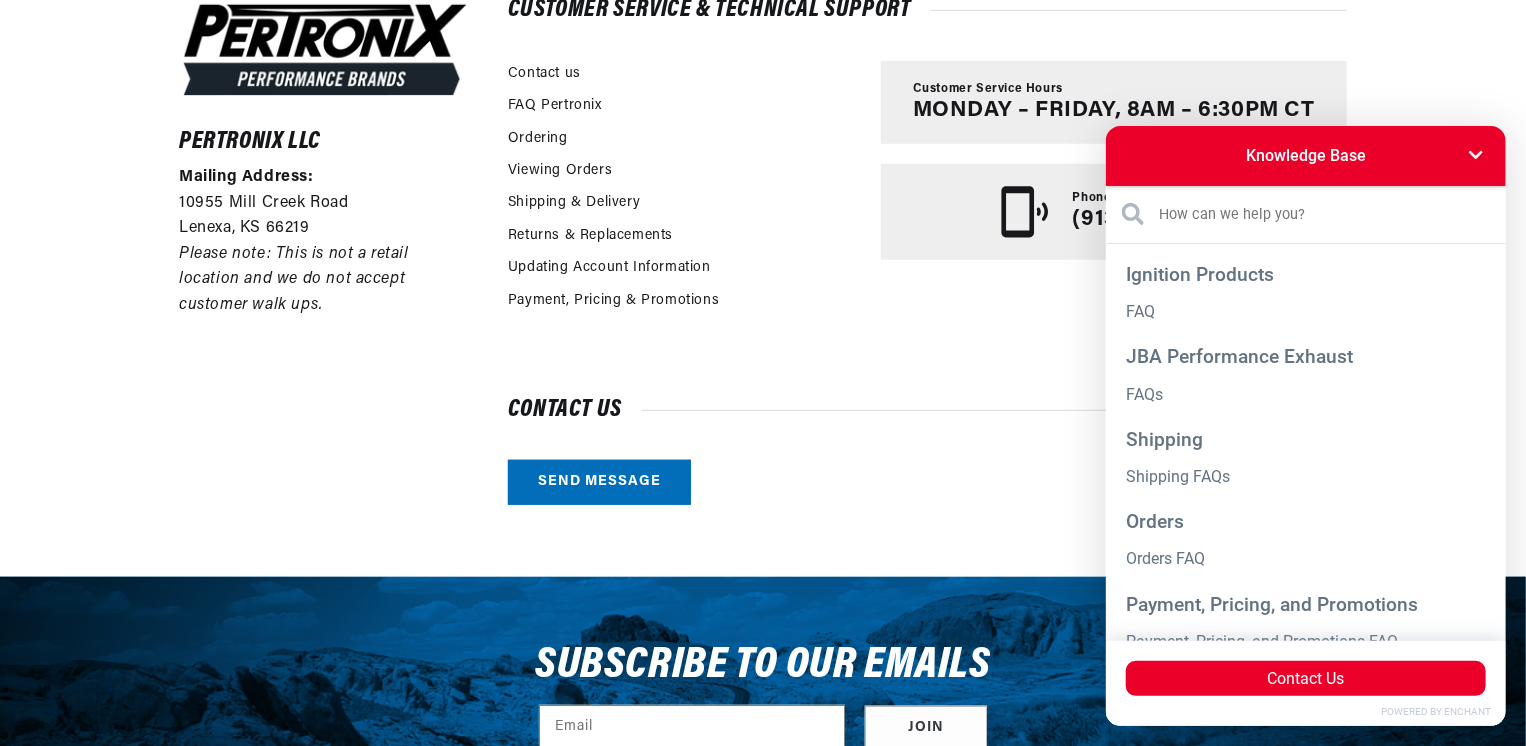 click on "Send message" at bounding box center (599, 482) 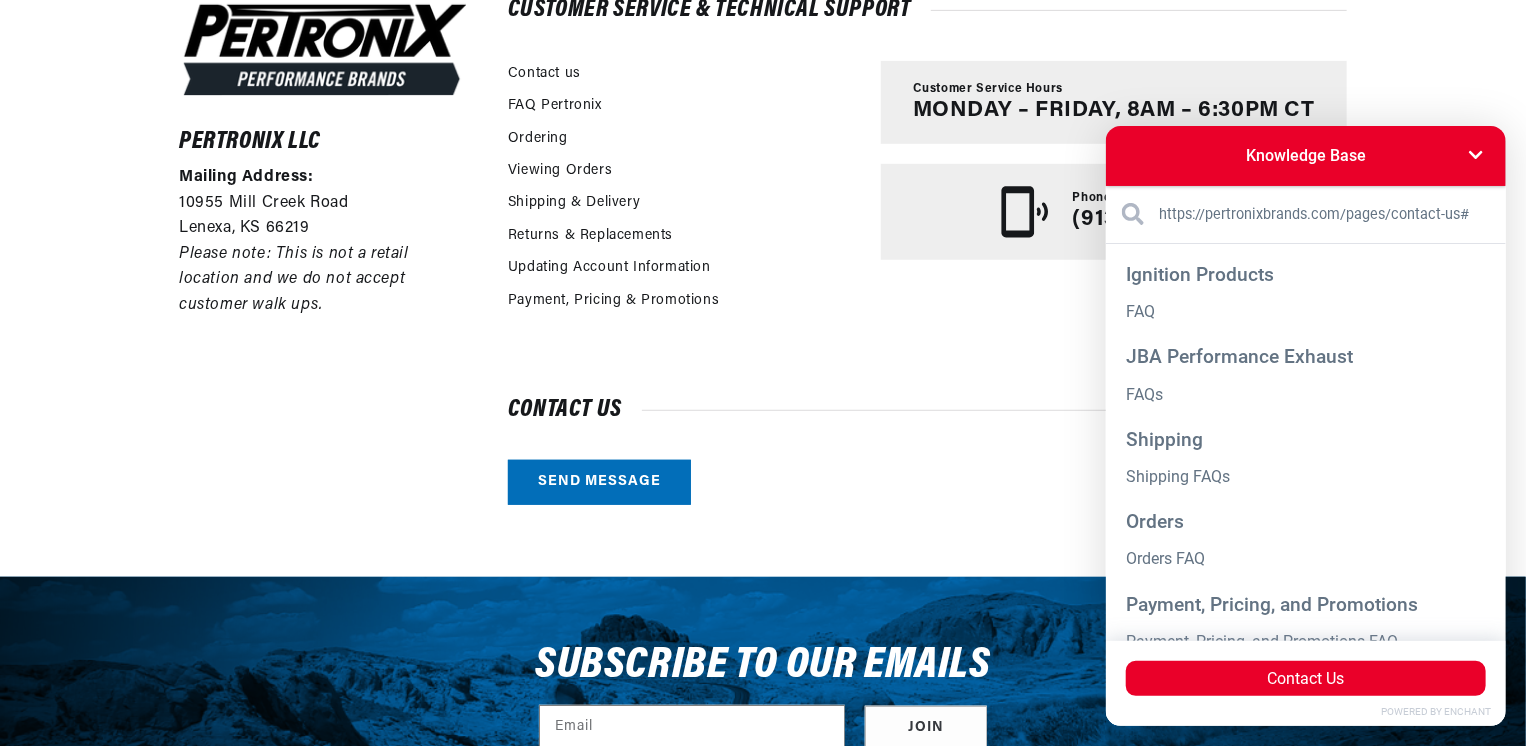 scroll, scrollTop: 0, scrollLeft: 0, axis: both 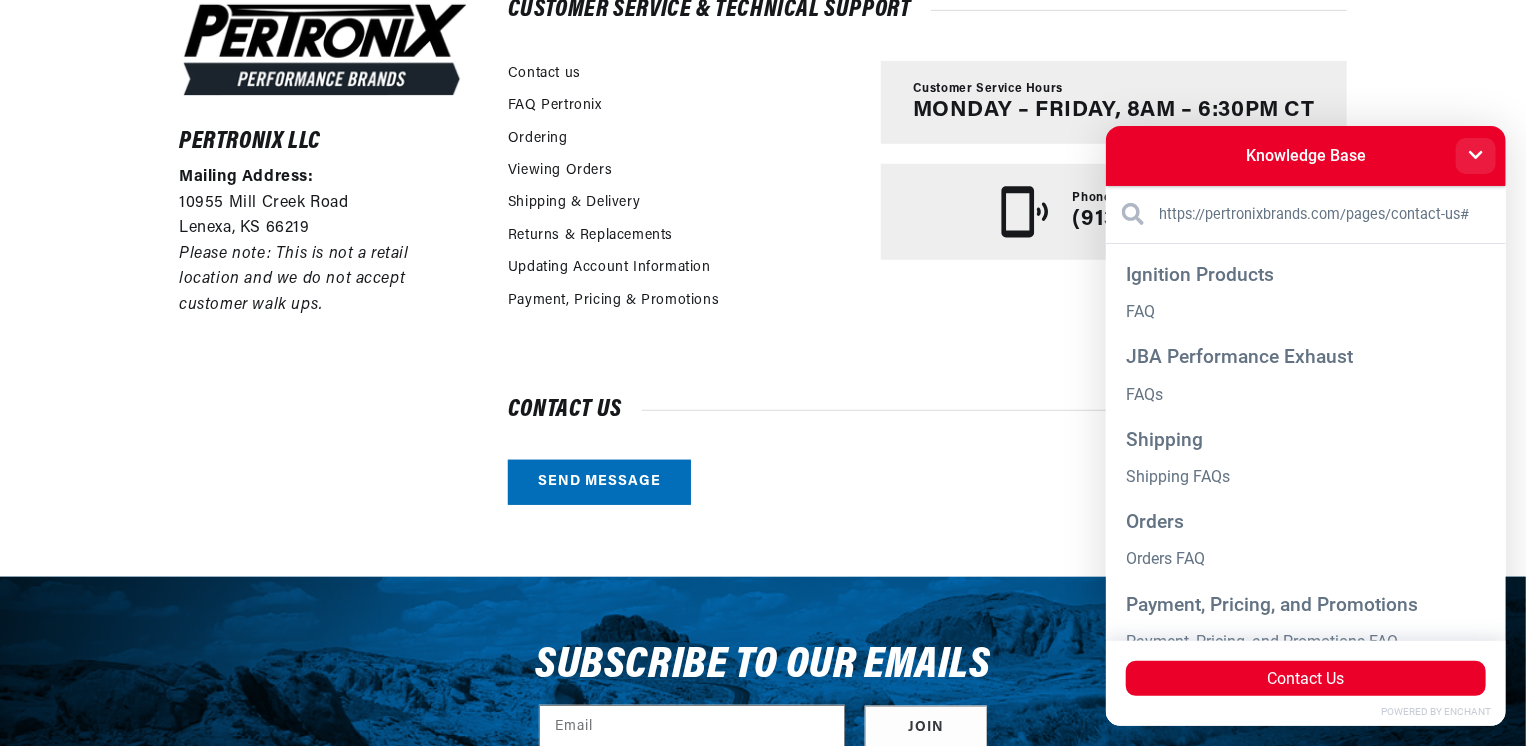 type on "https://pertronixbrands.com/pages/contact-us#" 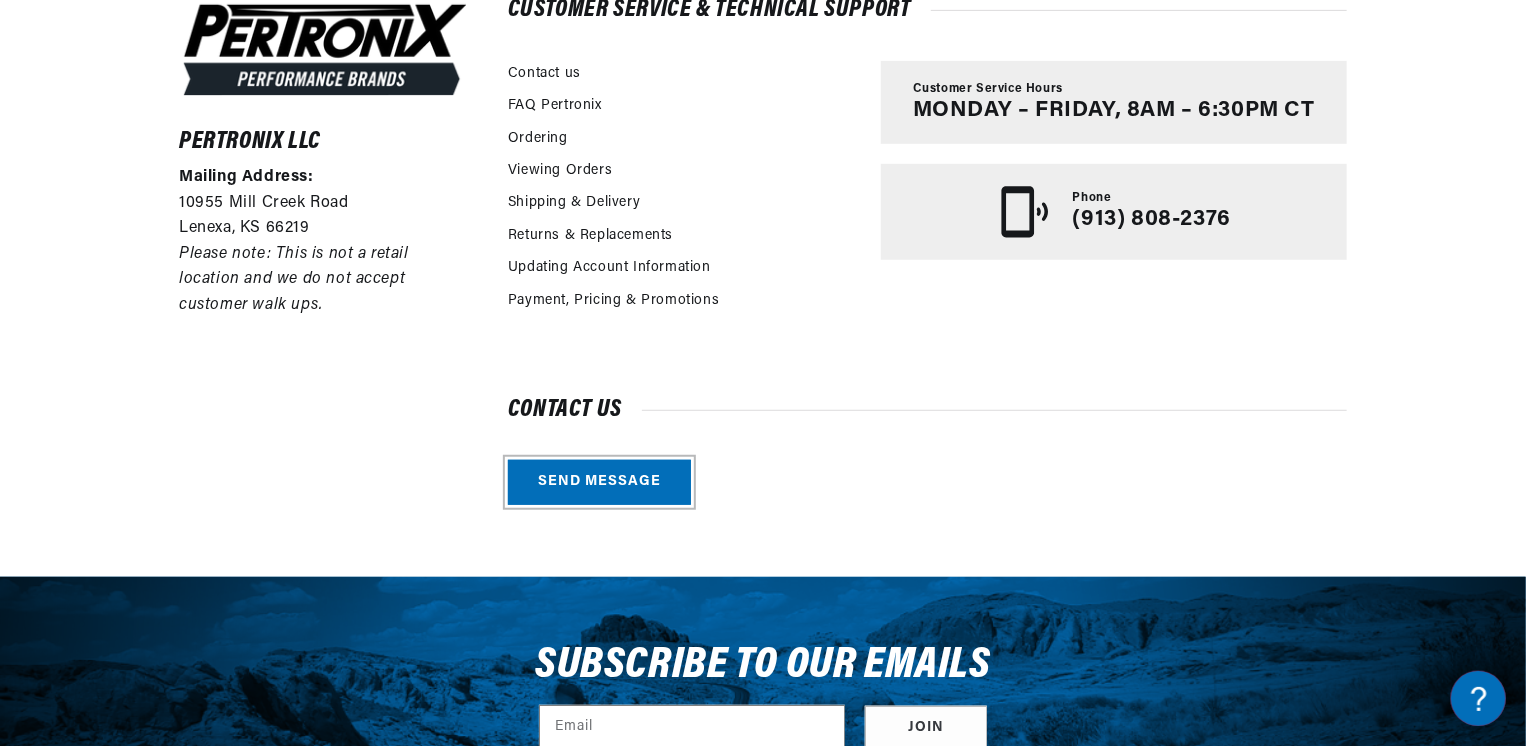 click on "Send message" at bounding box center (599, 482) 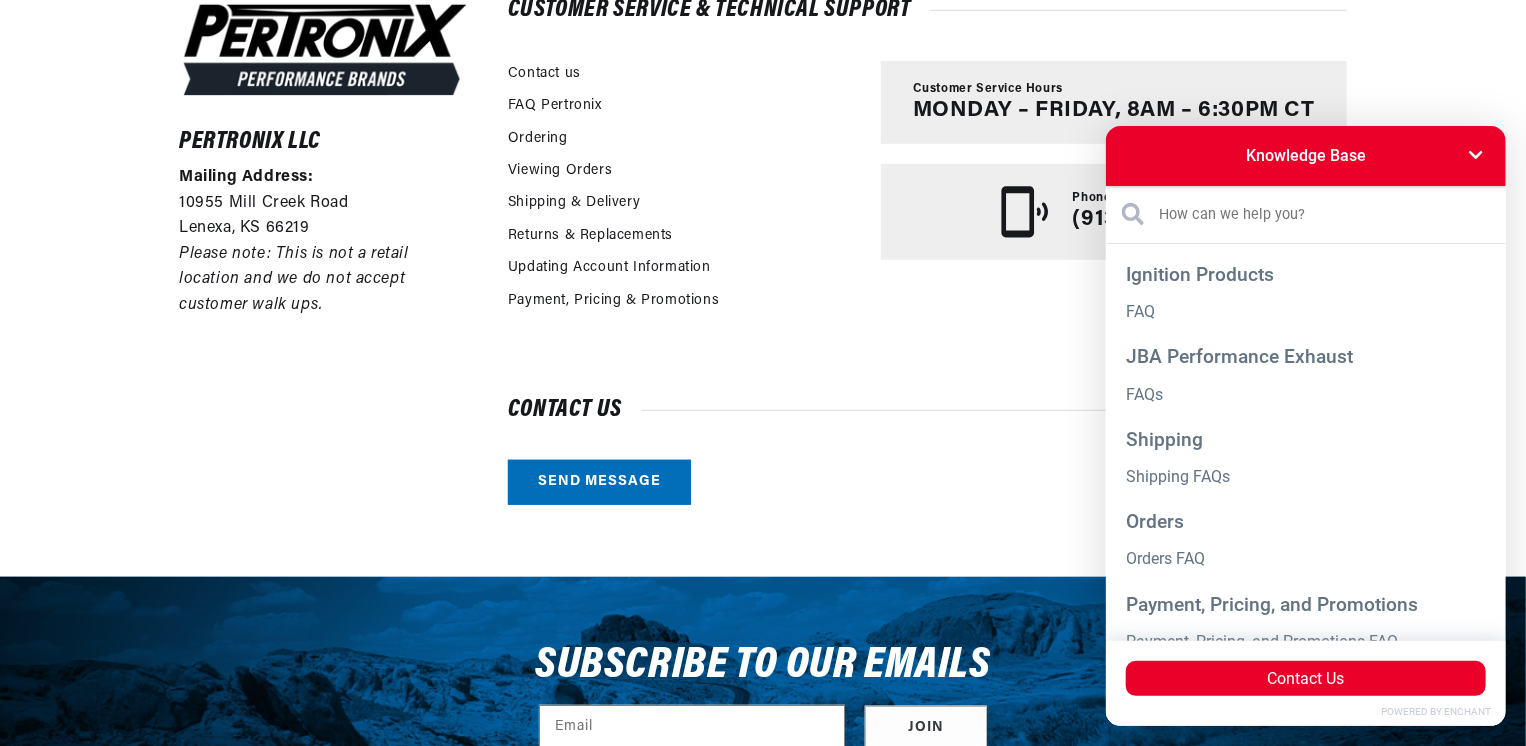 click on "Send message" at bounding box center (599, 482) 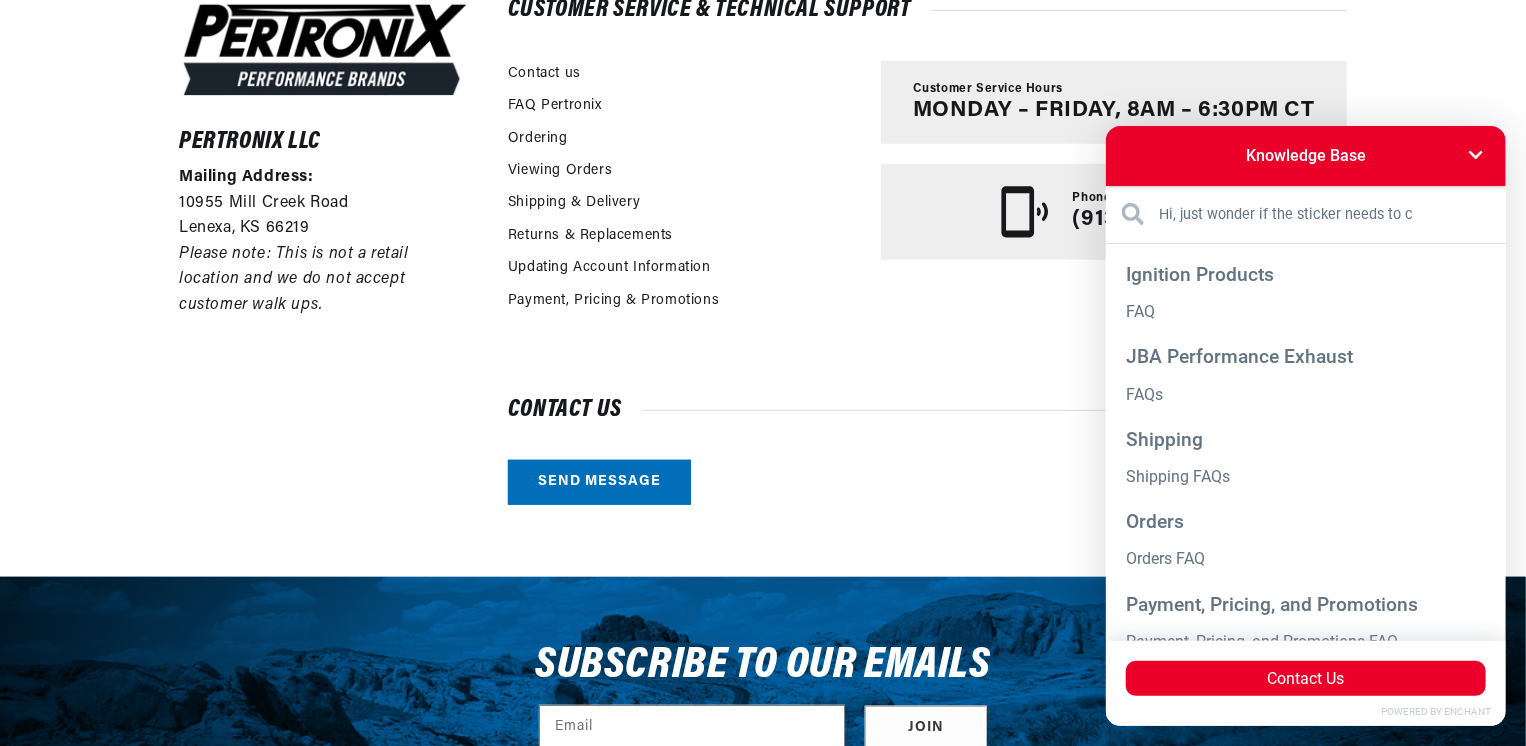 scroll, scrollTop: 0, scrollLeft: 746, axis: horizontal 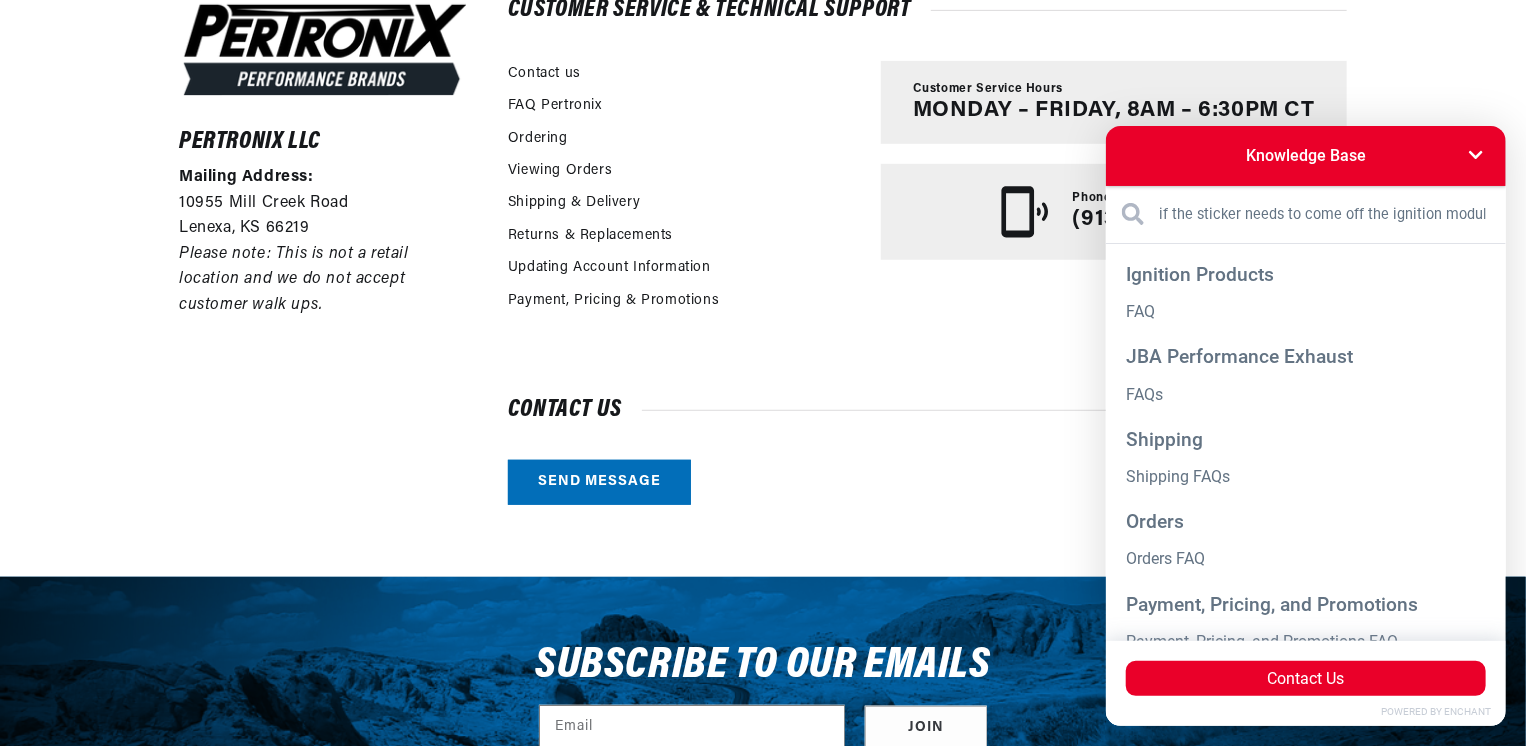 click on "Hi, just wonder if the sticker needs to come off the ignition module" at bounding box center [1305, 214] 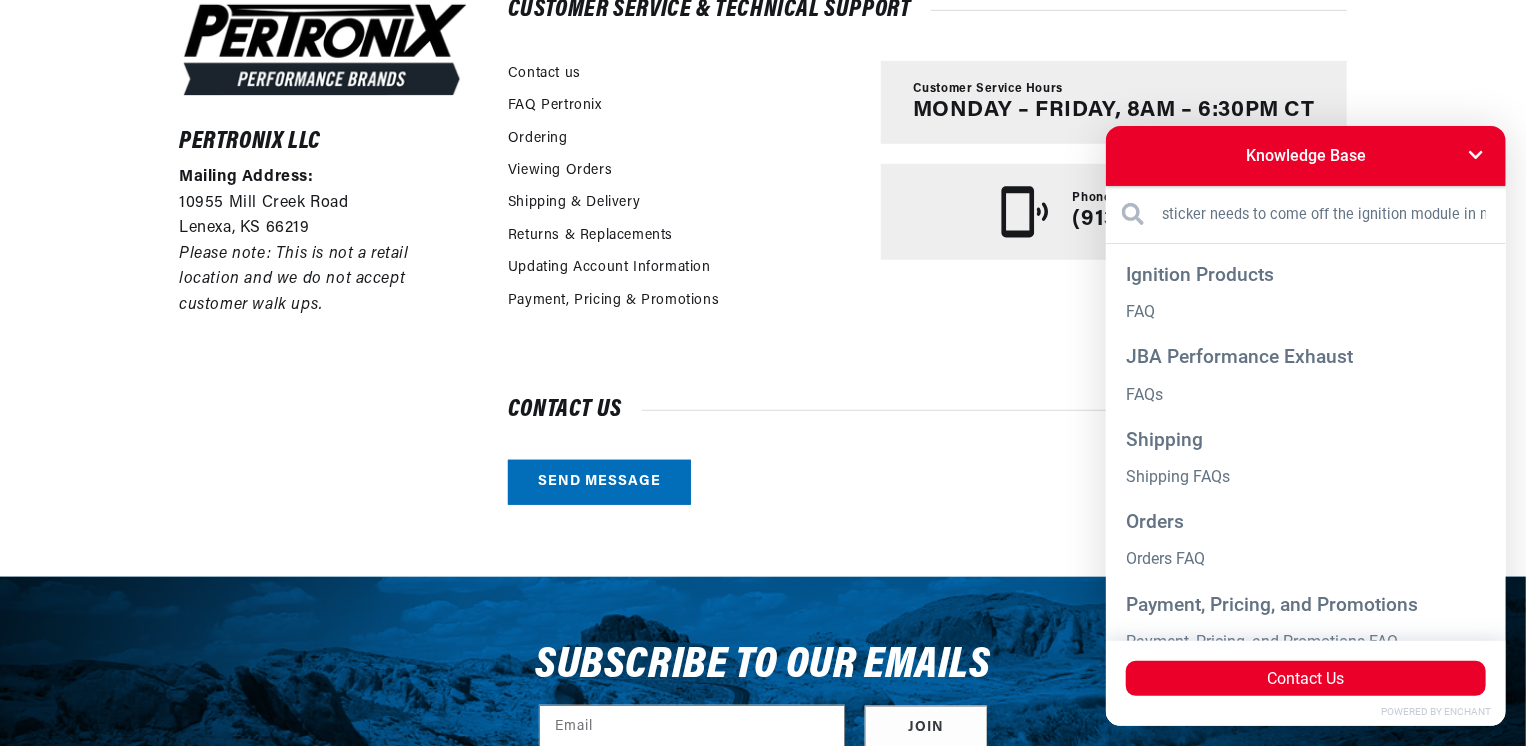 scroll, scrollTop: 0, scrollLeft: 139, axis: horizontal 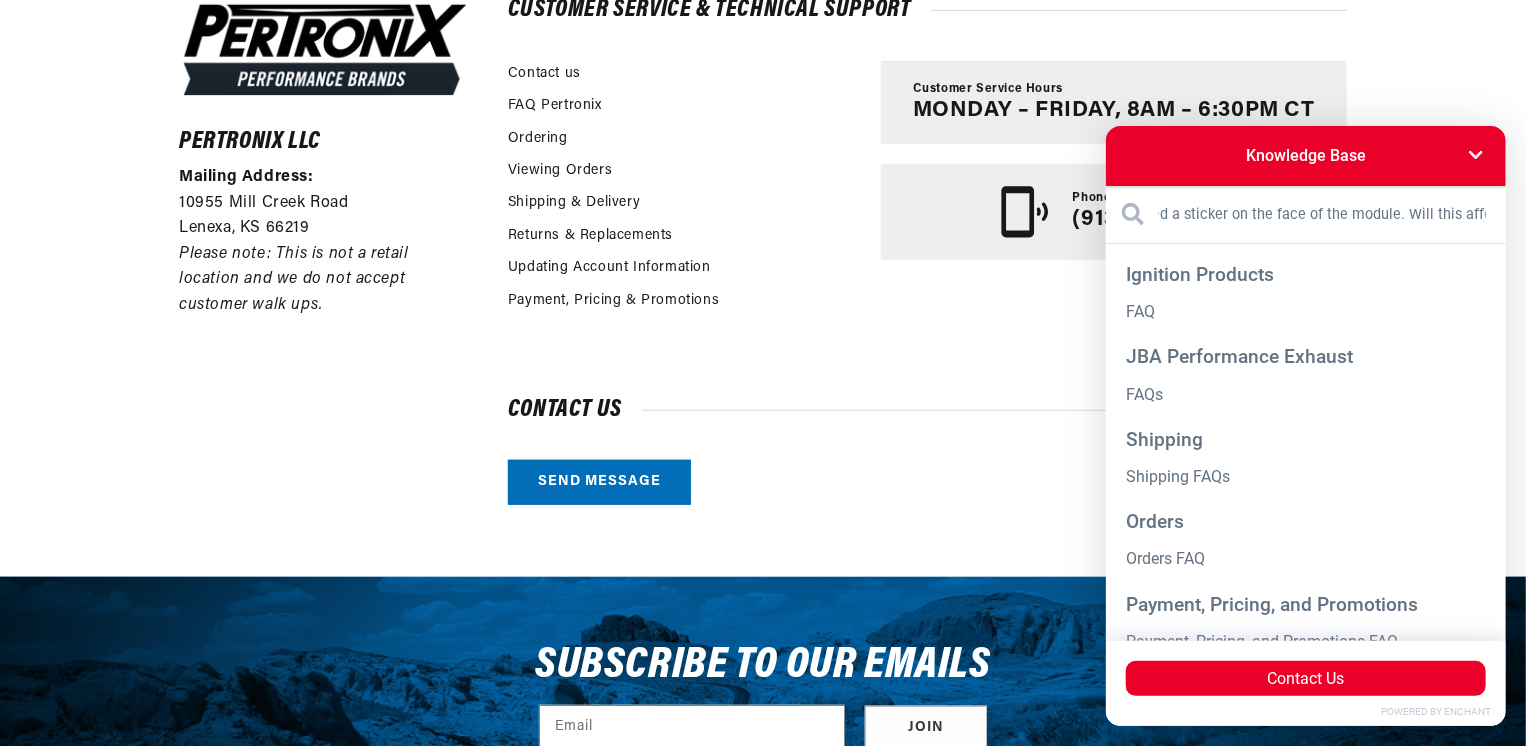 type on "Hi, just wonder if the sticker needs to come off the ignition module in my Flame Thrower Distributor. I didnt have spark, and noticed a sticker on the face of the module. Will this affect it?" 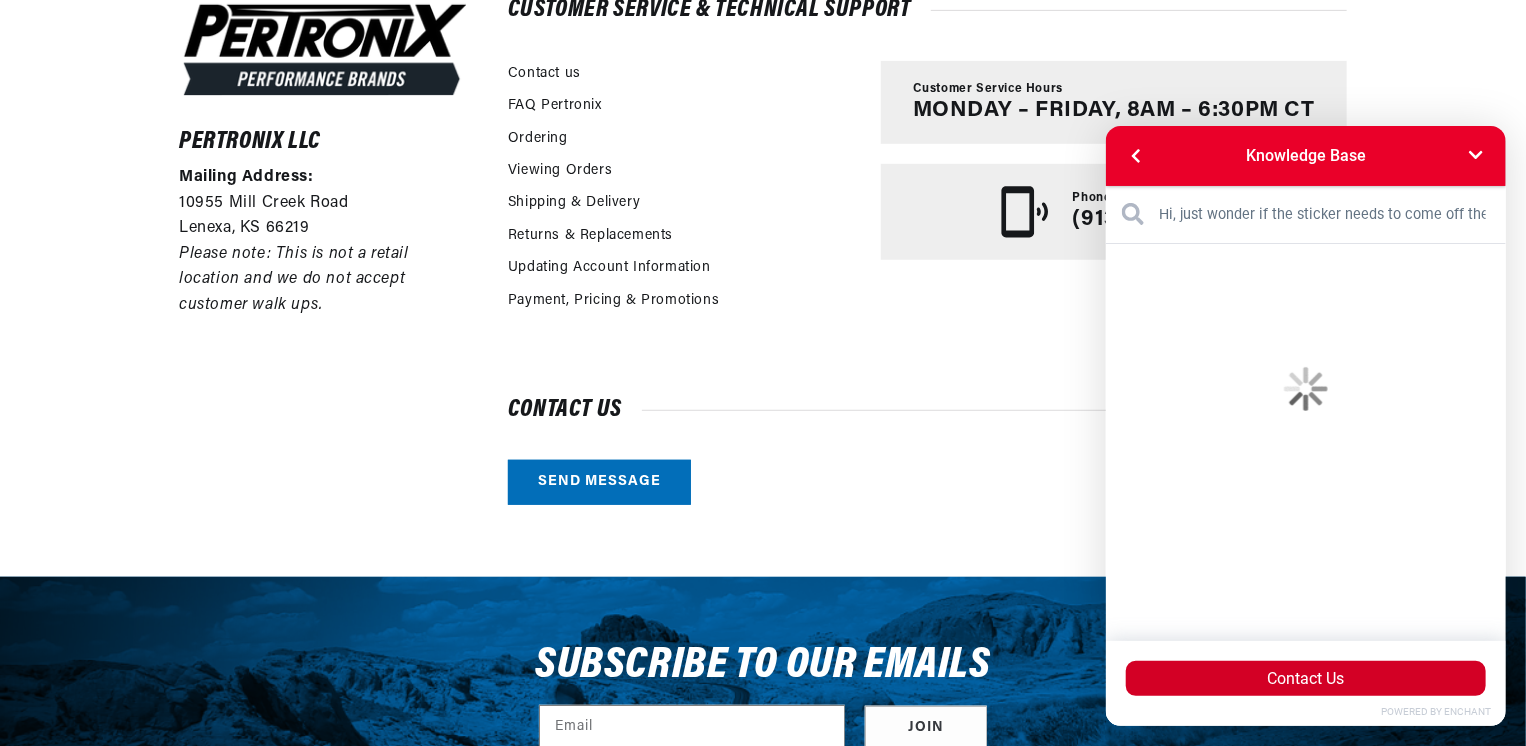 click on "Contact Us" at bounding box center [1305, 677] 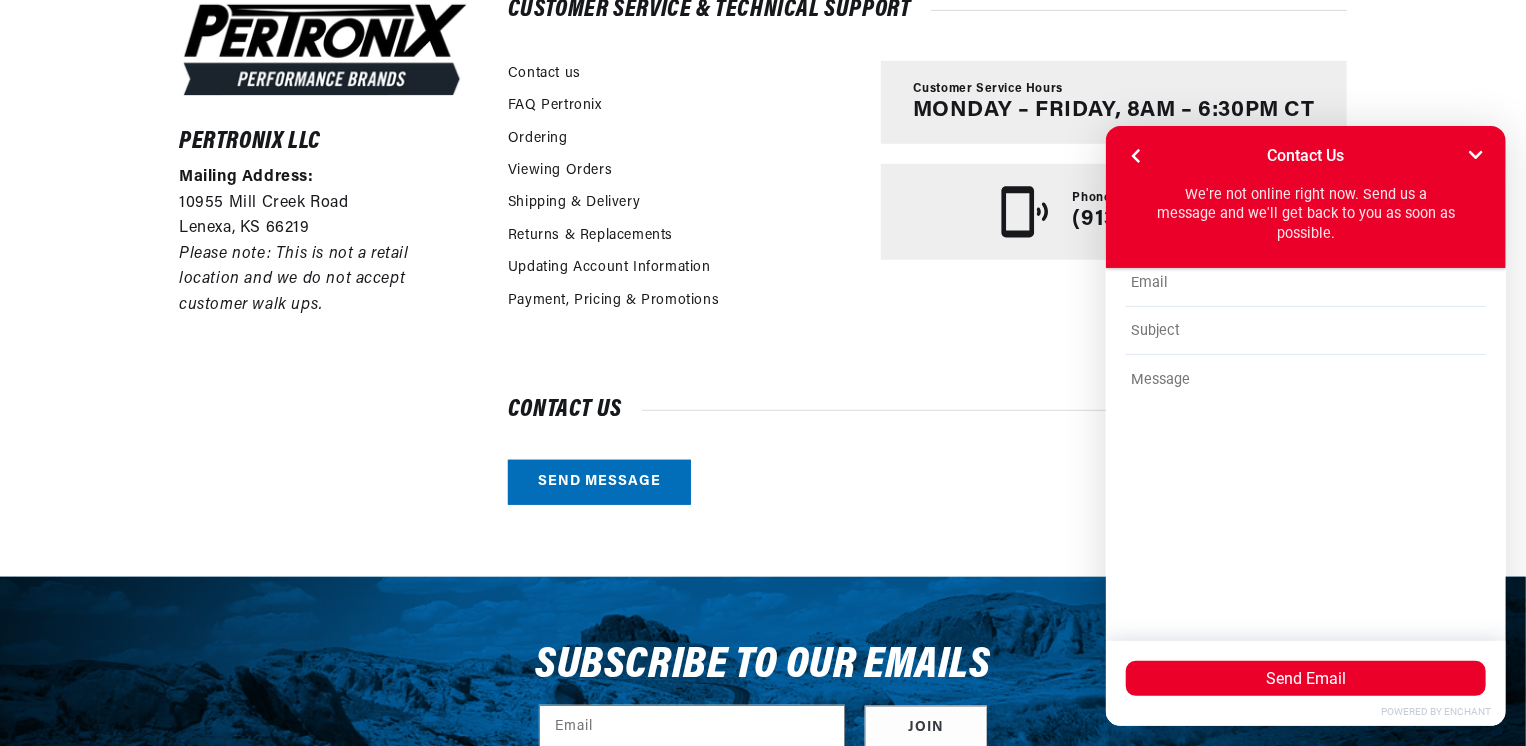 click at bounding box center [1305, 282] 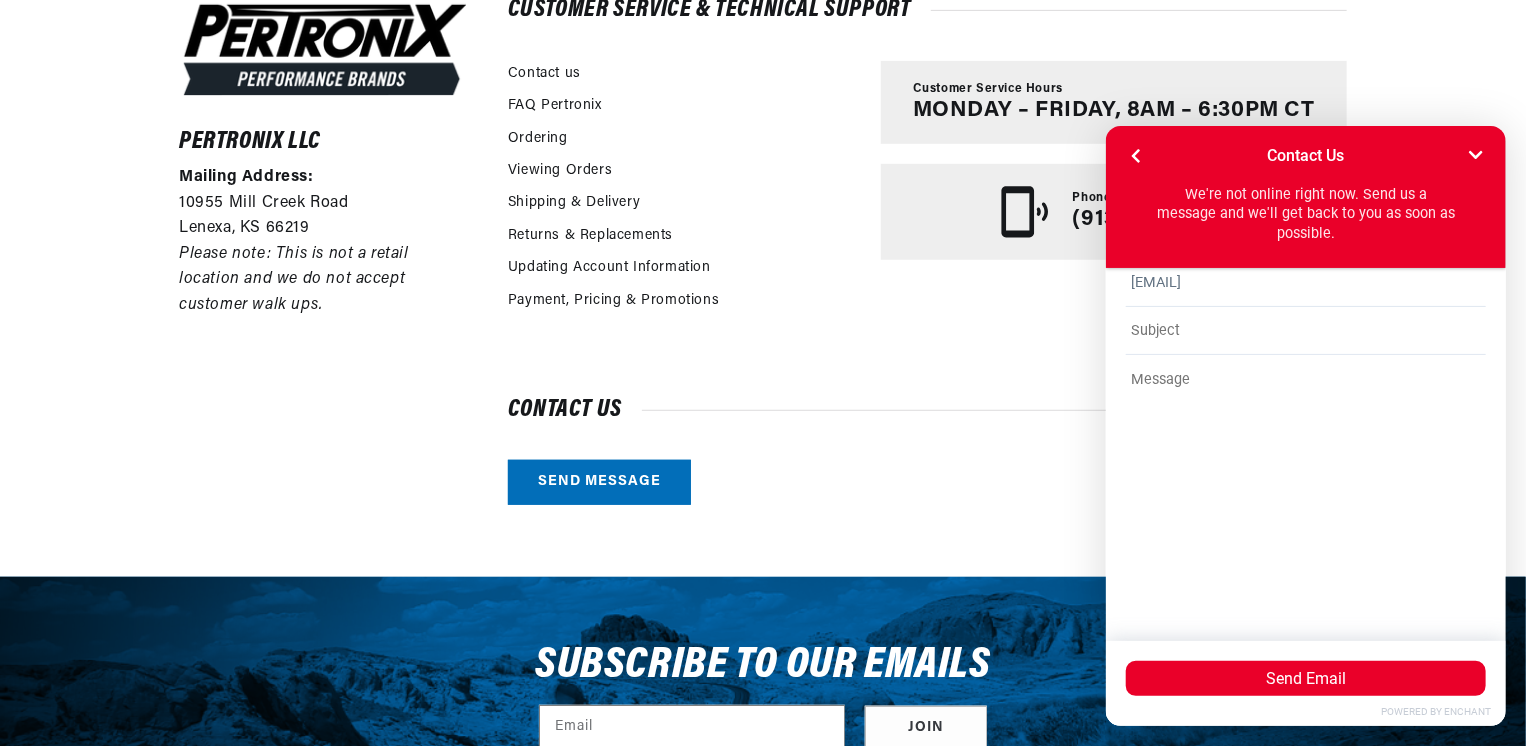 click at bounding box center [1305, 330] 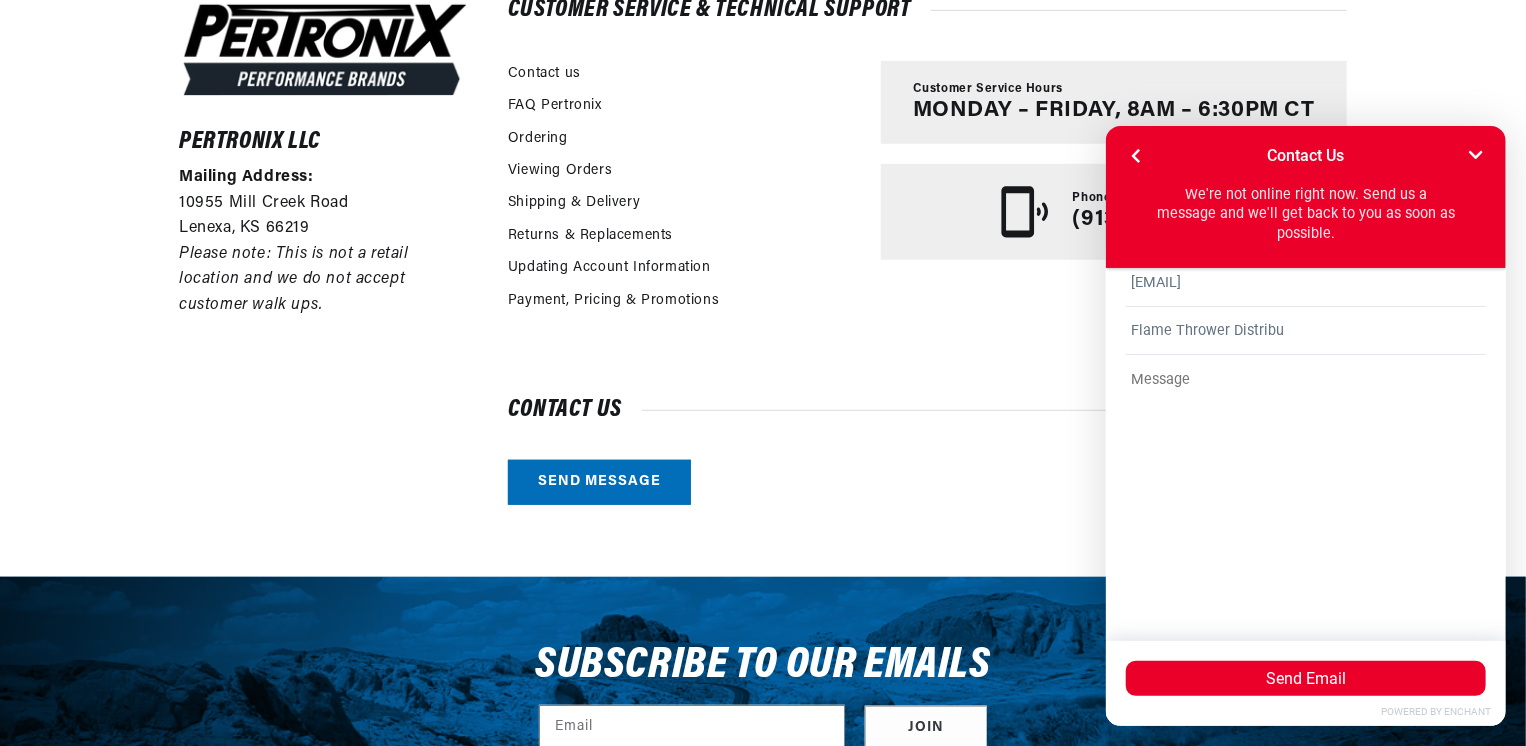 scroll, scrollTop: 0, scrollLeft: 746, axis: horizontal 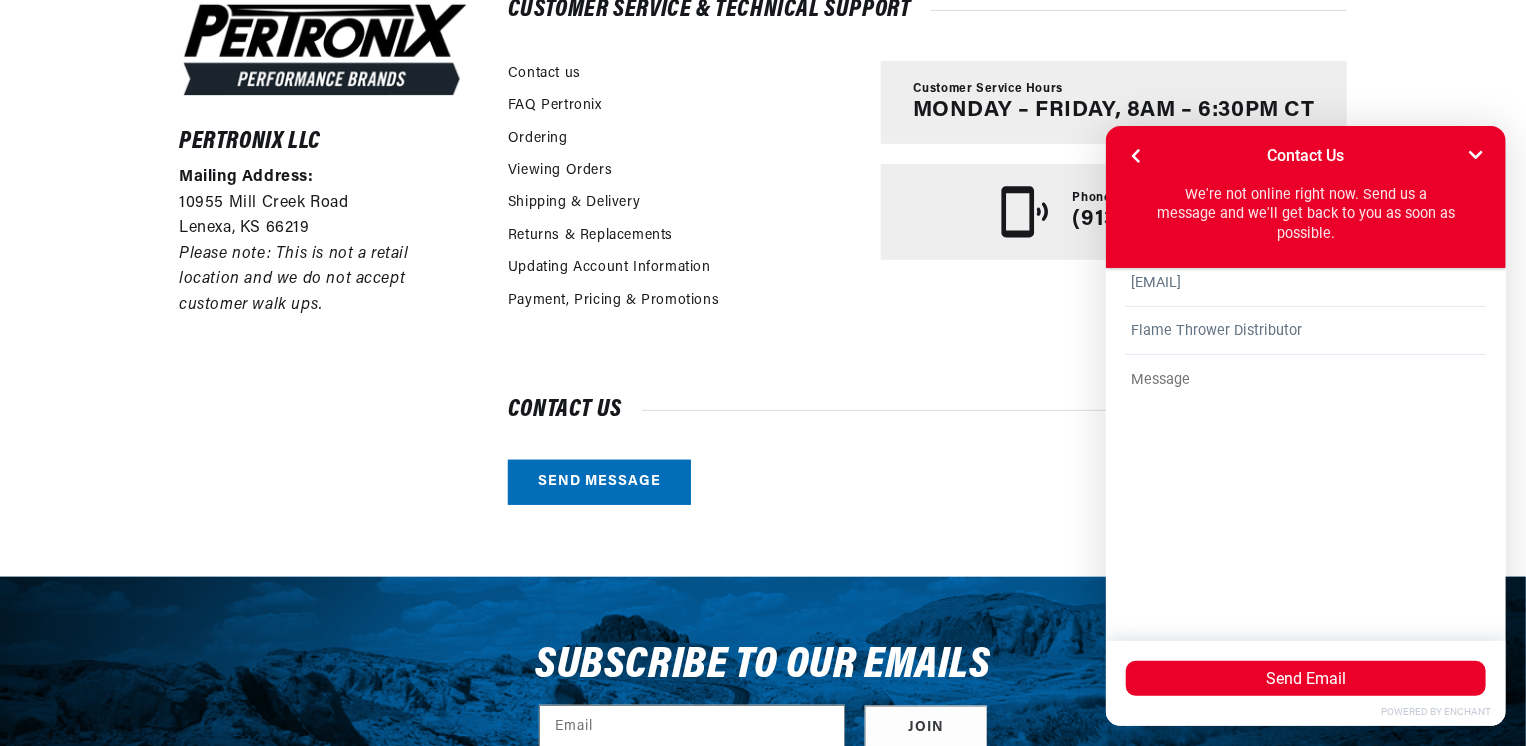 type on "Flame Thrower Distributor" 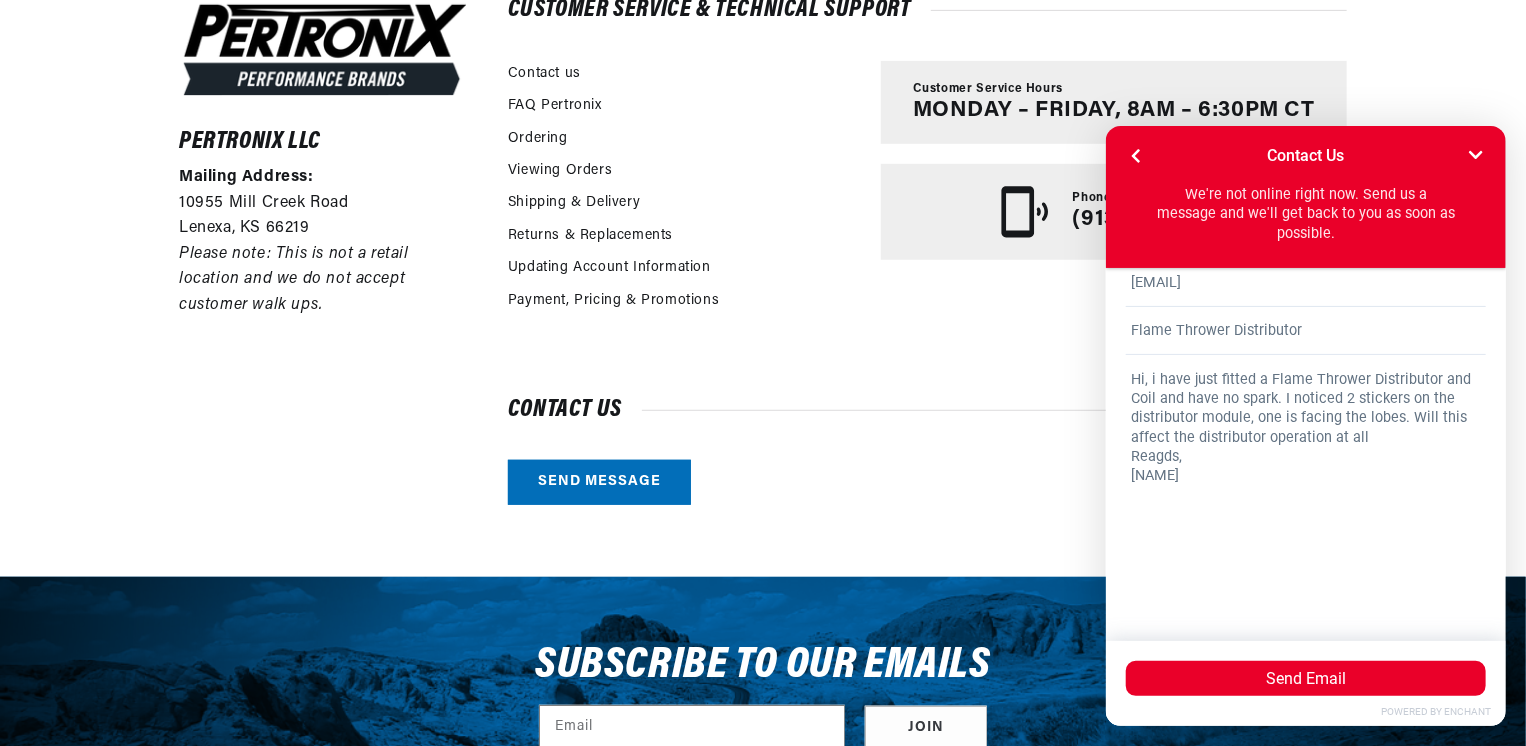scroll, scrollTop: 0, scrollLeft: 746, axis: horizontal 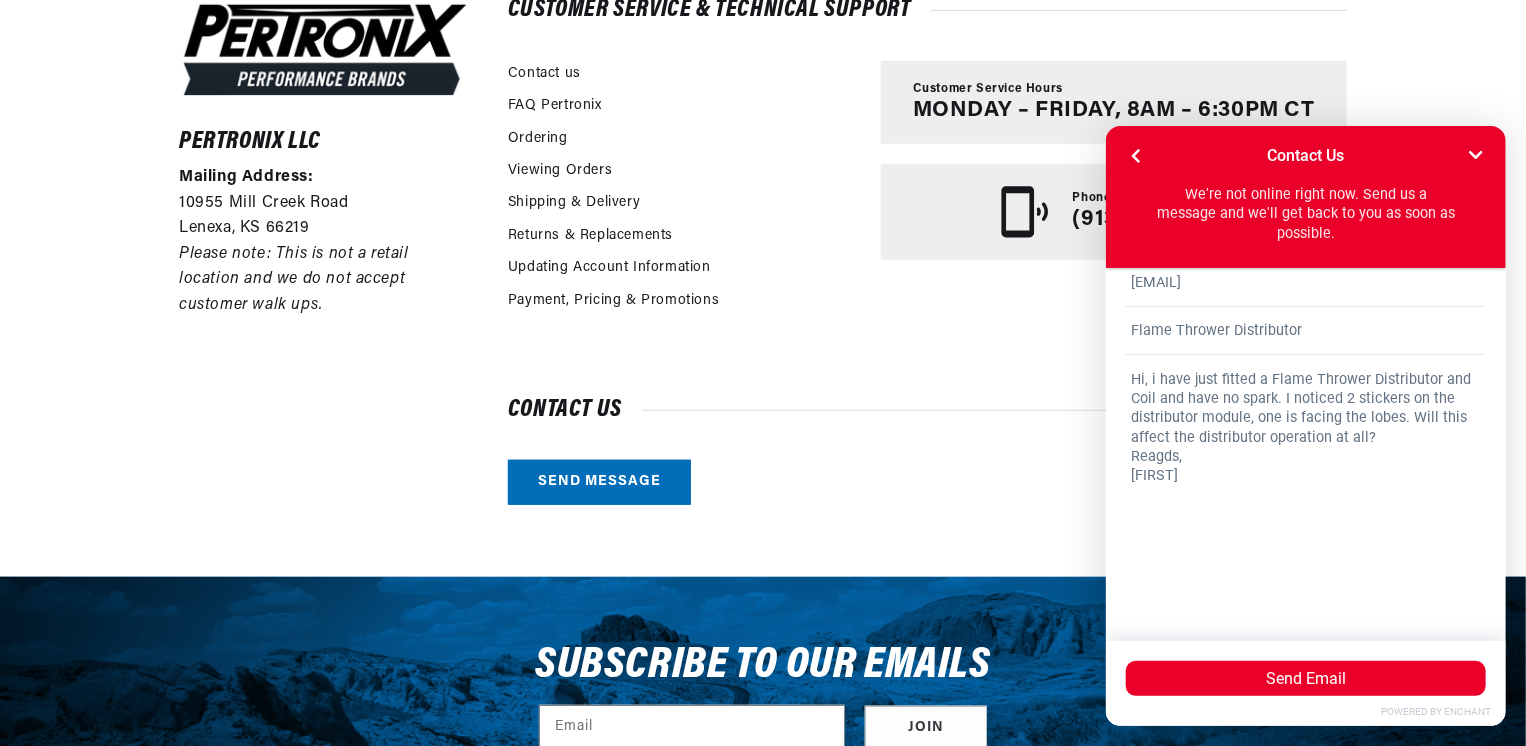 click on "Hi, i have just fitted a Flame Thrower Distributor and Coil and have no spark. I noticed 2 stickers on the distributor module, one is facing the lobes. Will this affect the distributor operation at all?
Reagds,
[FIRST]" at bounding box center [1305, 482] 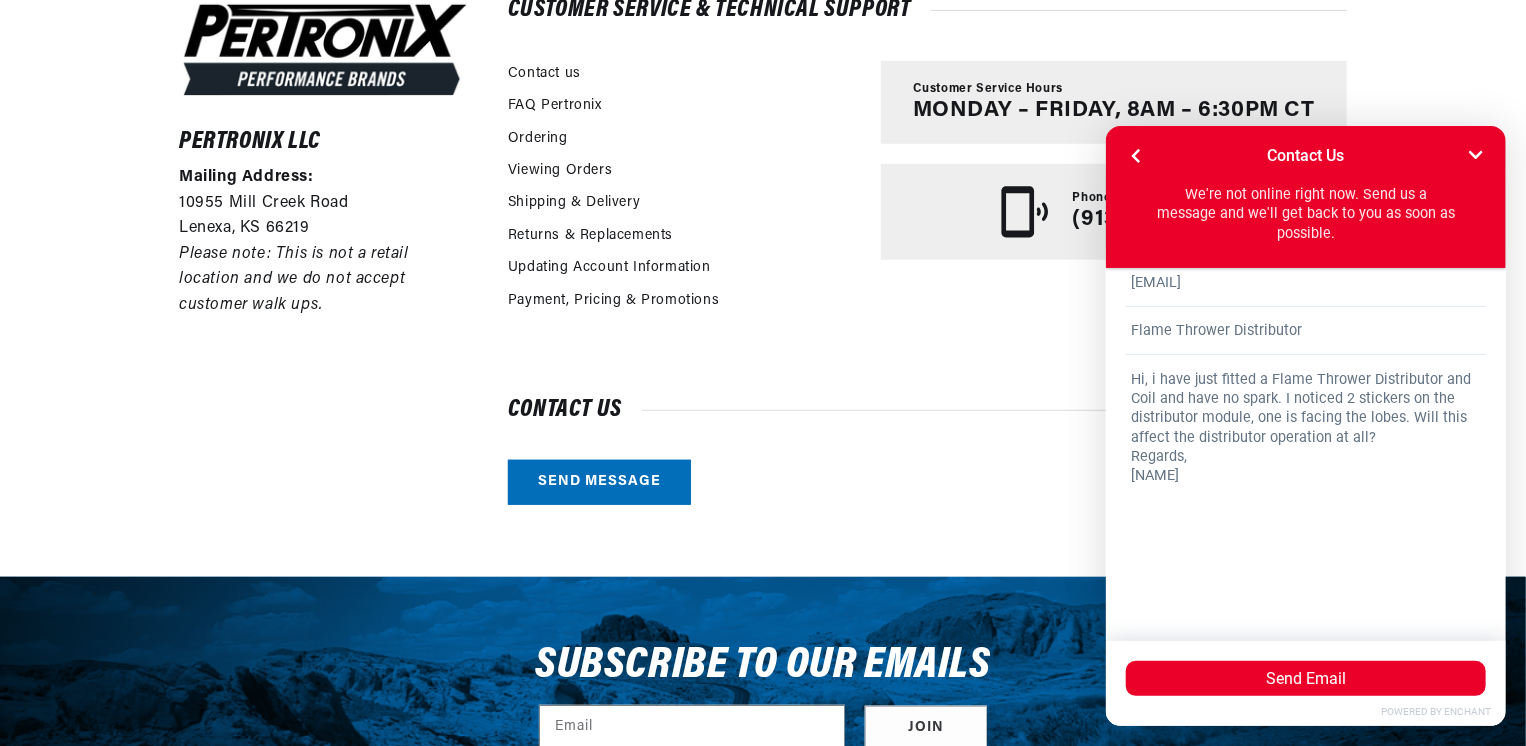 click on "Hi, i have just fitted a Flame Thrower Distributor and Coil and have no spark. I noticed 2 stickers on the distributor module, one is facing the lobes. Will this affect the distributor operation at all?
Regards,
[NAME]" at bounding box center (1305, 482) 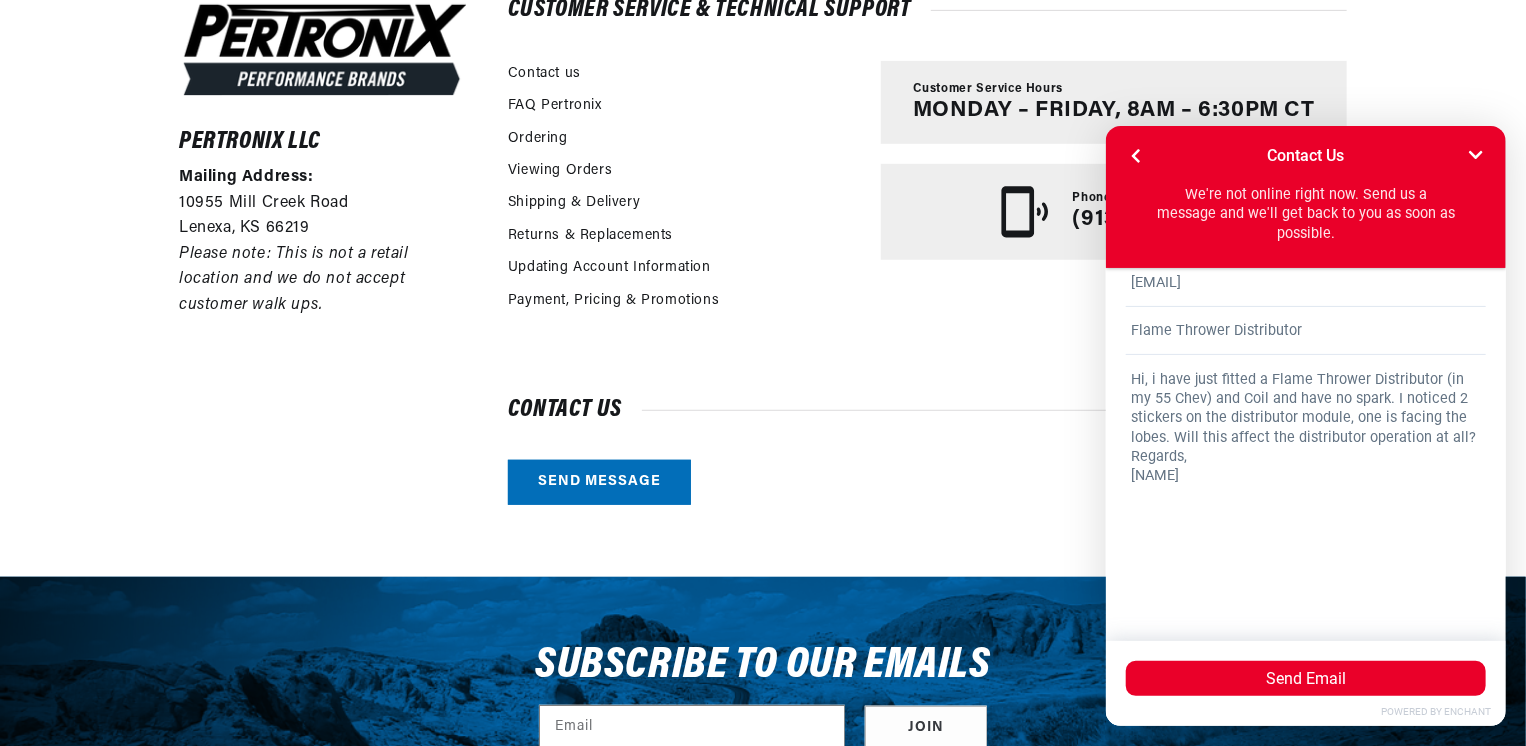scroll, scrollTop: 0, scrollLeft: 746, axis: horizontal 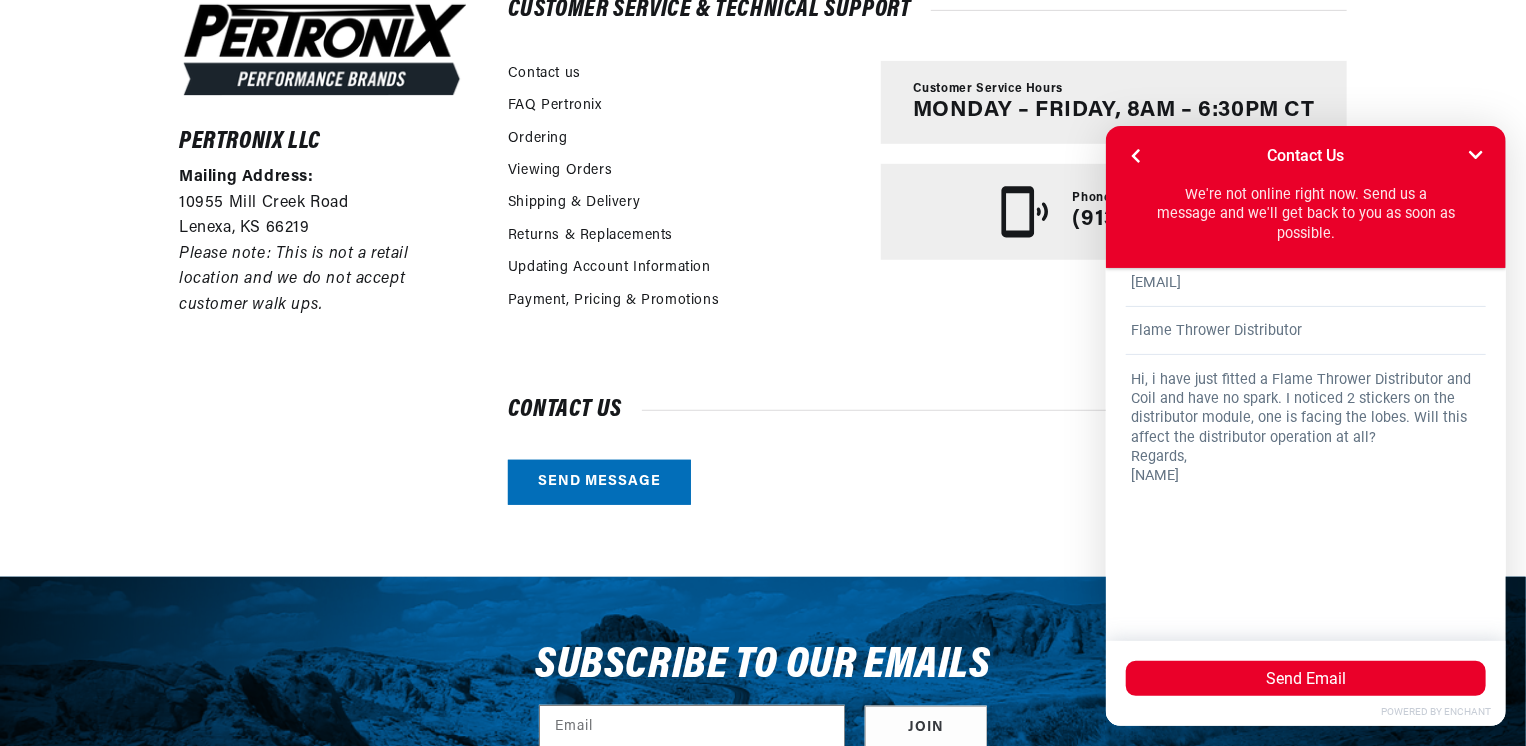 click on "Hi, i have just fitted a Flame Thrower Distributor and Coil and have no spark. I noticed 2 stickers on the distributor module, one is facing the lobes. Will this affect the distributor operation at all?
Regards,
[NAME]" at bounding box center [1305, 482] 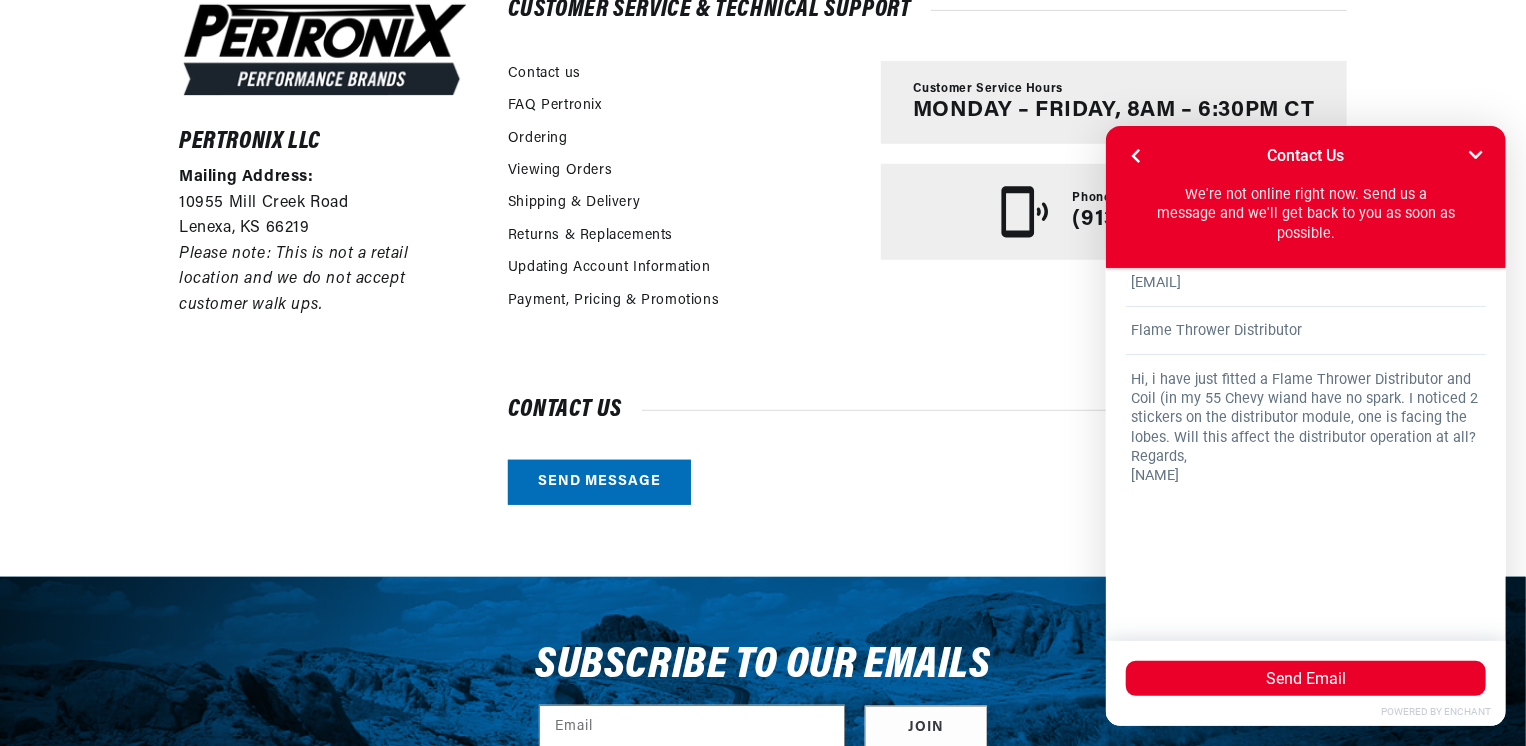 scroll, scrollTop: 0, scrollLeft: 746, axis: horizontal 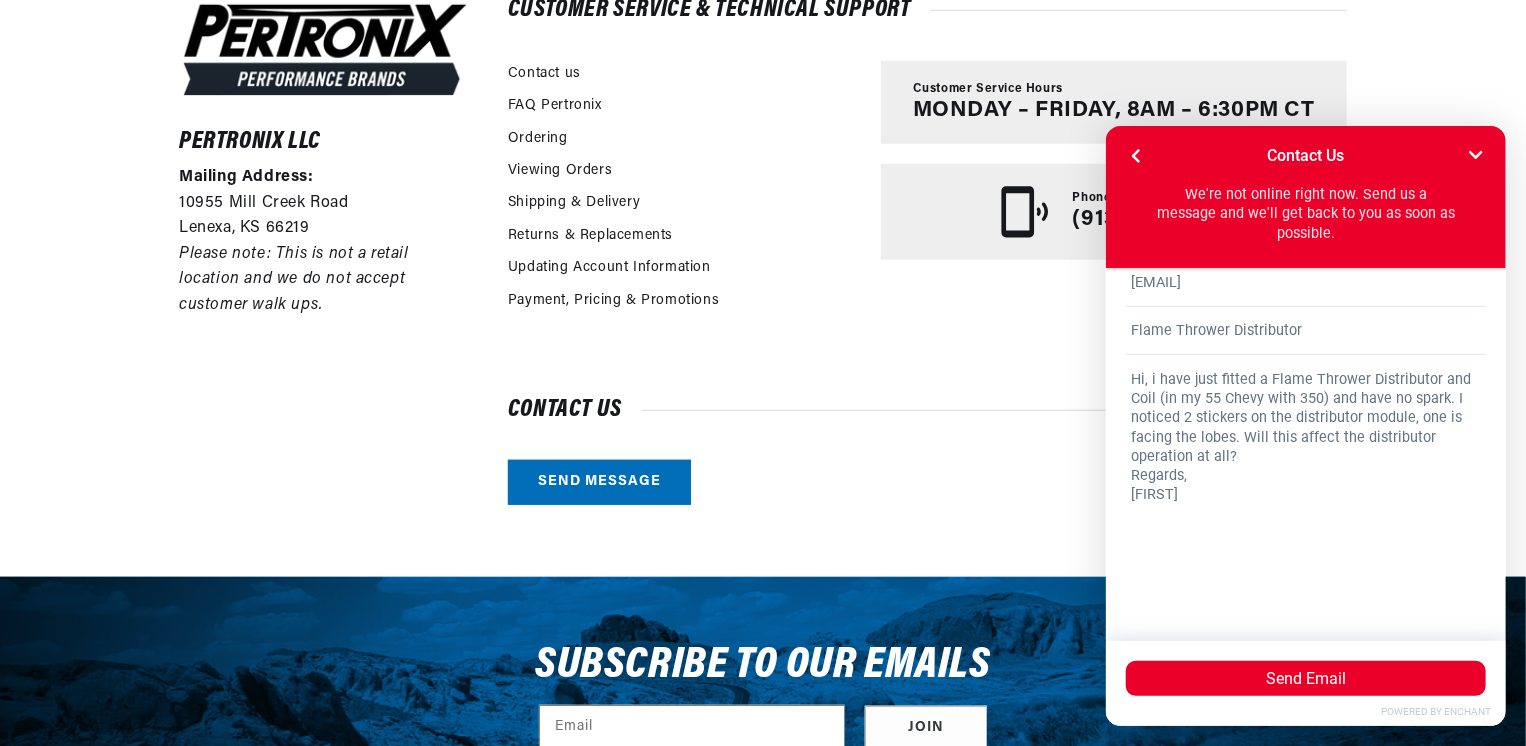 click on "Hi, i have just fitted a Flame Thrower Distributor and Coil (in my 55 Chevy with 350) and have no spark. I noticed 2 stickers on the distributor module, one is facing the lobes. Will this affect the distributor operation at all?
Regards,
[FIRST]" at bounding box center [1305, 482] 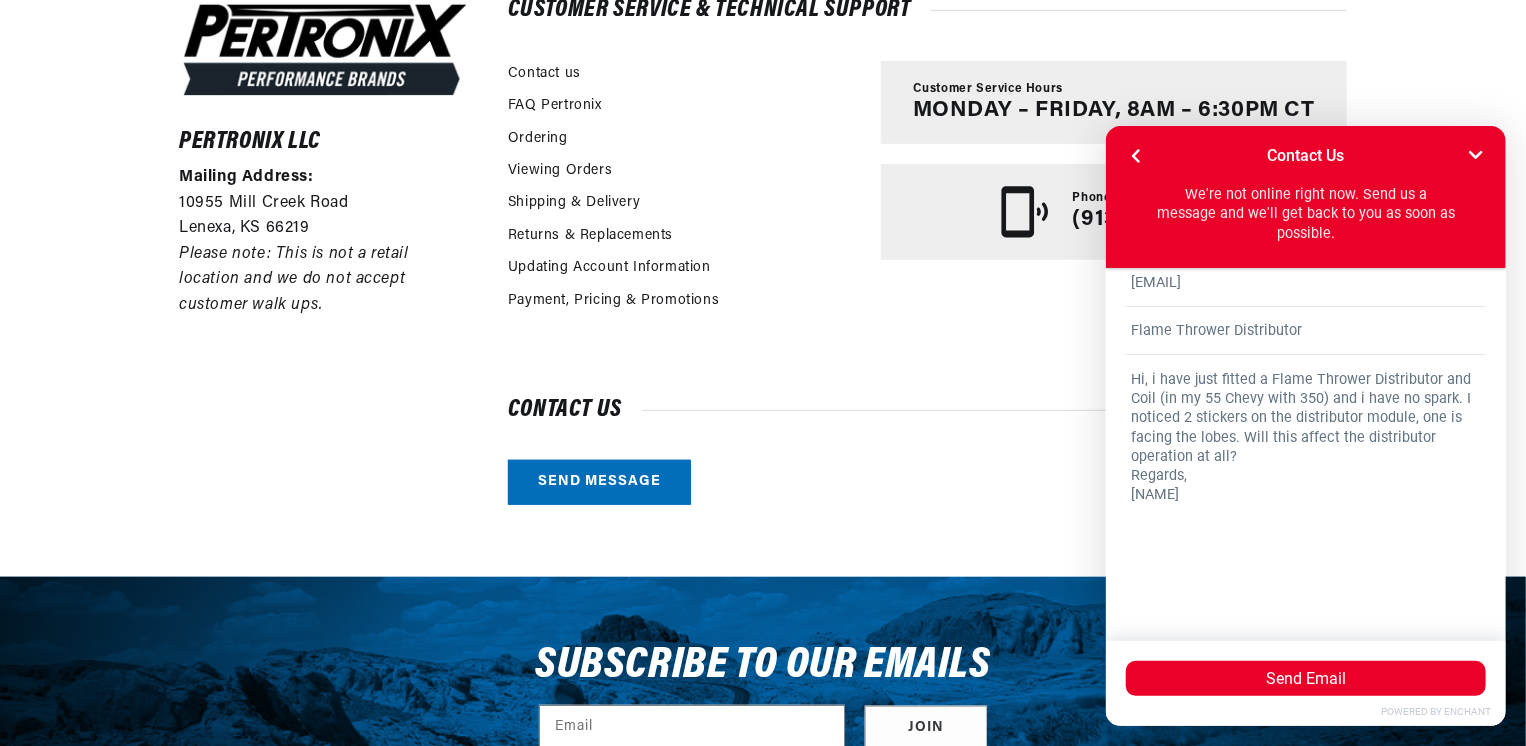 click on "Hi, i have just fitted a Flame Thrower Distributor and Coil (in my 55 Chevy with 350) and i have no spark. I noticed 2 stickers on the distributor module, one is facing the lobes. Will this affect the distributor operation at all?
Regards,
[NAME]" at bounding box center (1305, 482) 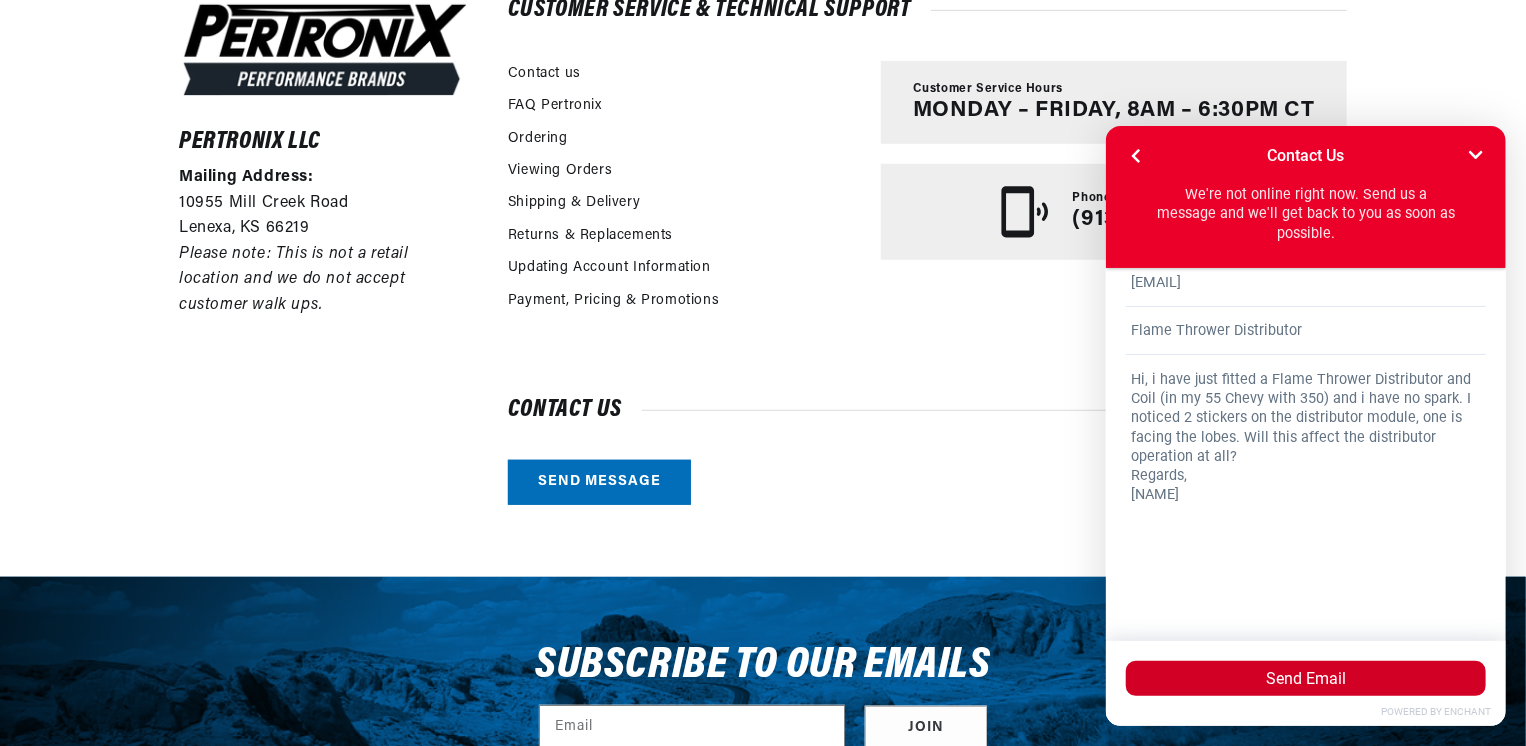scroll, scrollTop: 0, scrollLeft: 746, axis: horizontal 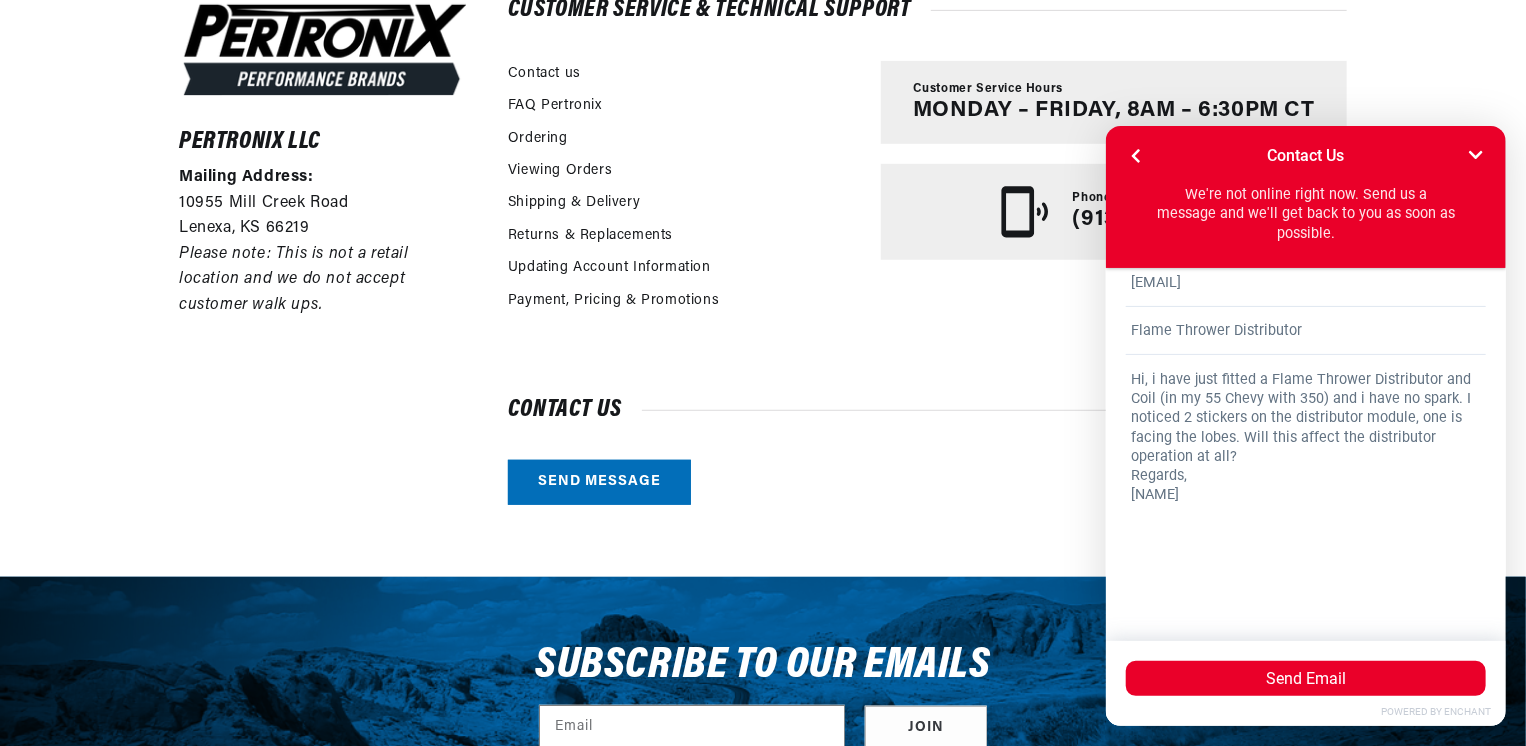 click on "Hi, i have just fitted a Flame Thrower Distributor and Coil (in my 55 Chevy with 350) and i have no spark. I noticed 2 stickers on the distributor module, one is facing the lobes. Will this affect the distributor operation at all?
Regards,
[NAME]" at bounding box center (1305, 482) 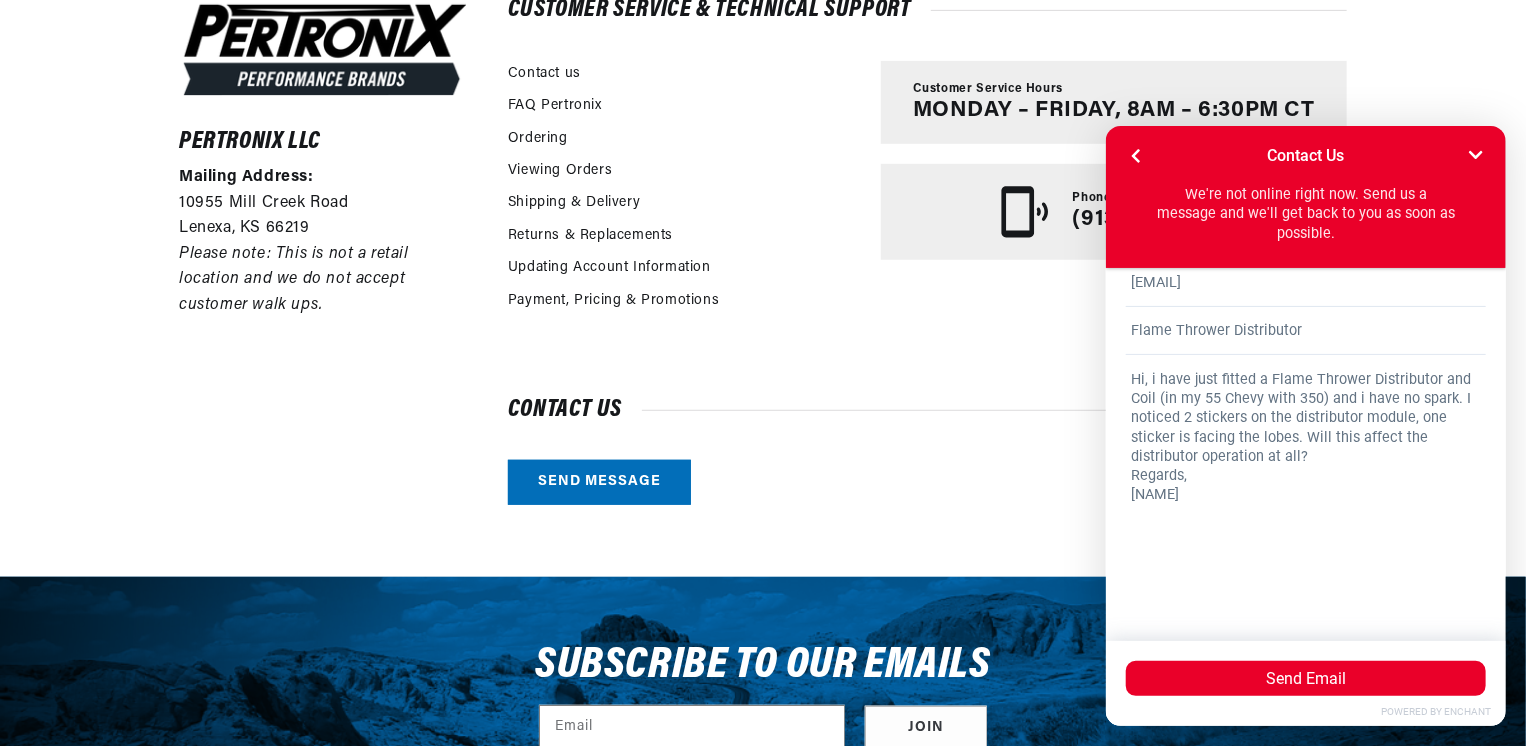 scroll, scrollTop: 0, scrollLeft: 0, axis: both 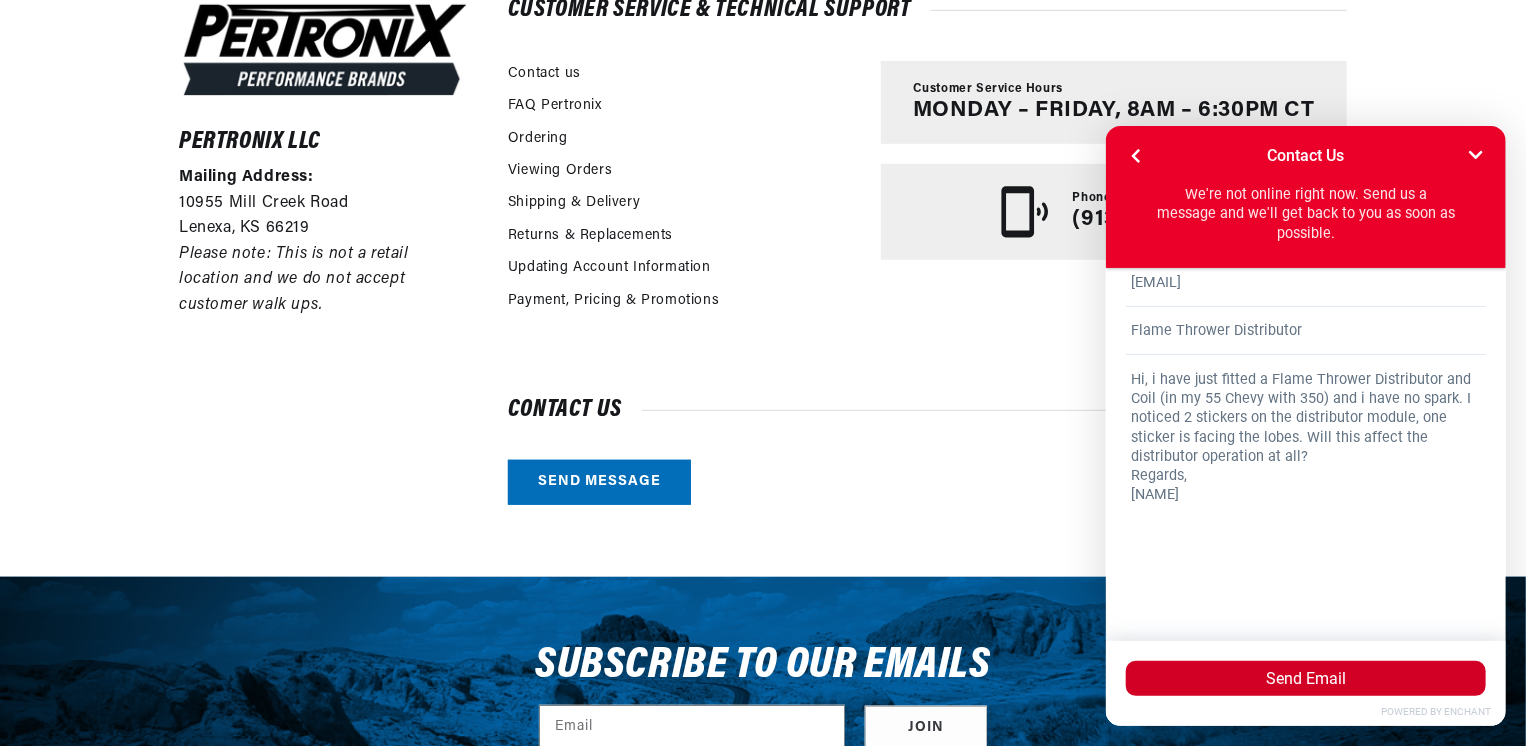 type on "Hi, i have just fitted a Flame Thrower Distributor and Coil (in my 55 Chevy with 350) and i have no spark. I noticed 2 stickers on the distributor module, one sticker is facing the lobes. Will this affect the distributor operation at all?
Regards,
[NAME]" 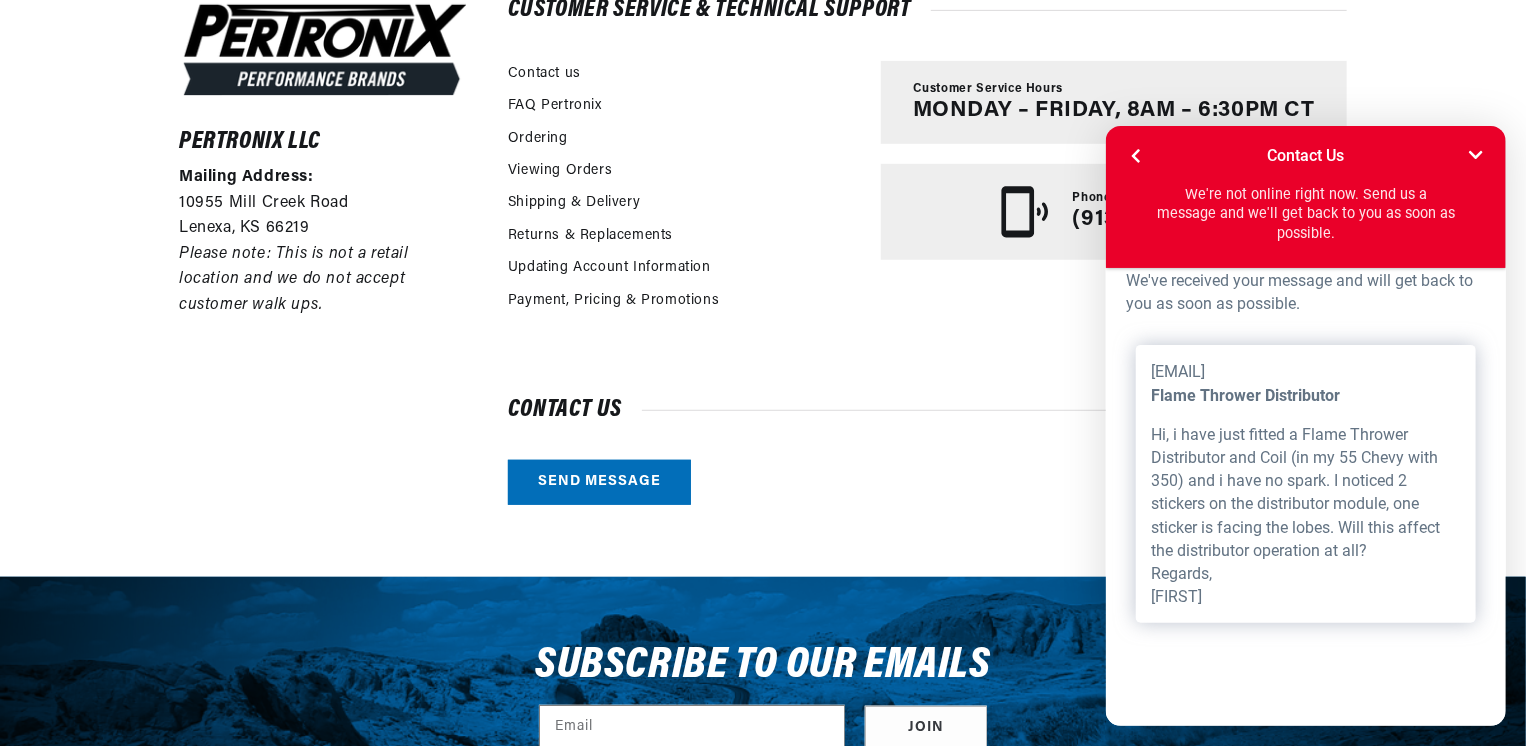 click on "We've received your message and will get back to you as soon as possible.
[EMAIL]
Flame Thrower Distributor
Hi, i have just fitted a Flame Thrower Distributor and Coil (in my 55 Chevy with 350) and i have no spark. I noticed 2 stickers on the distributor module, one sticker is facing the lobes. Will this affect the distributor operation at all? Regards, [FIRST]" at bounding box center (1305, 486) 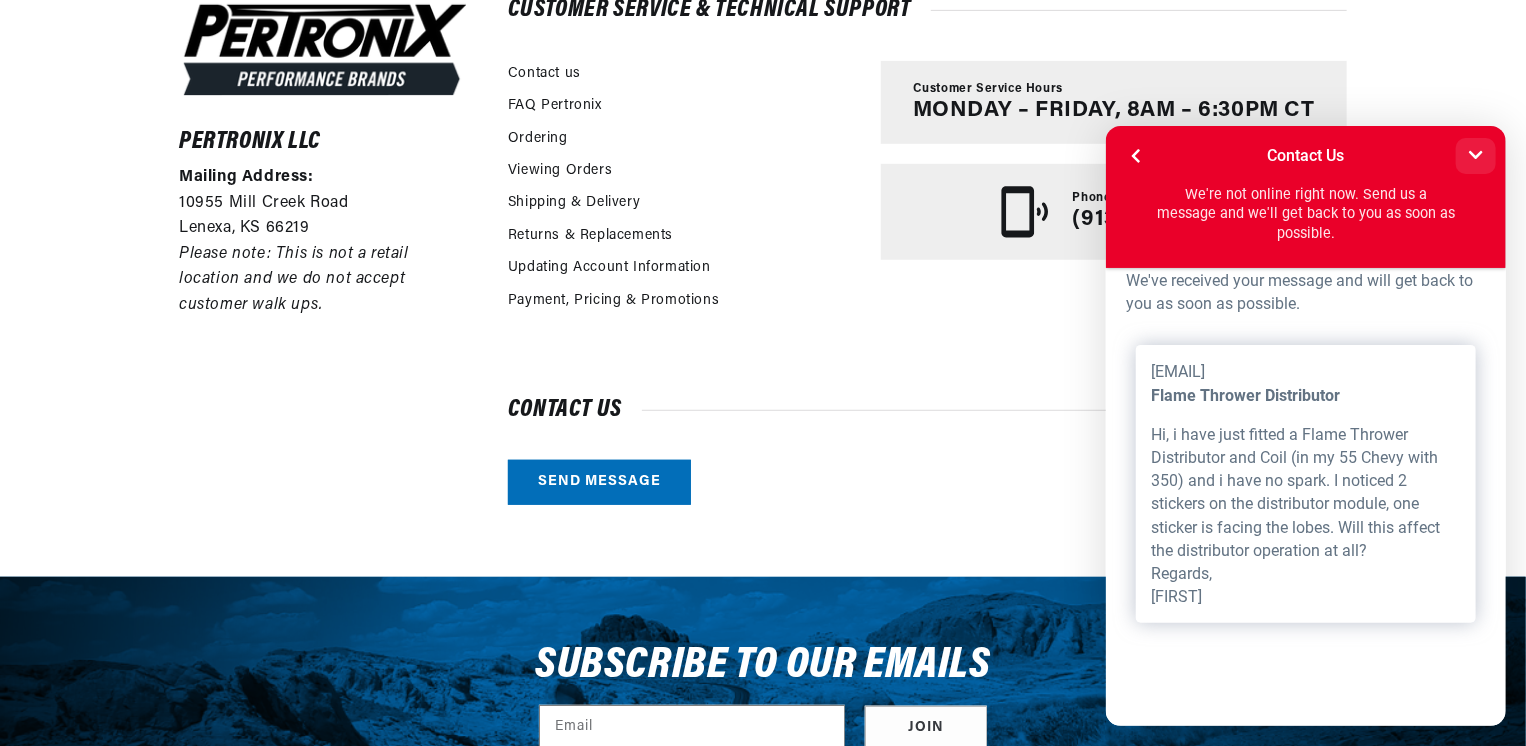 click 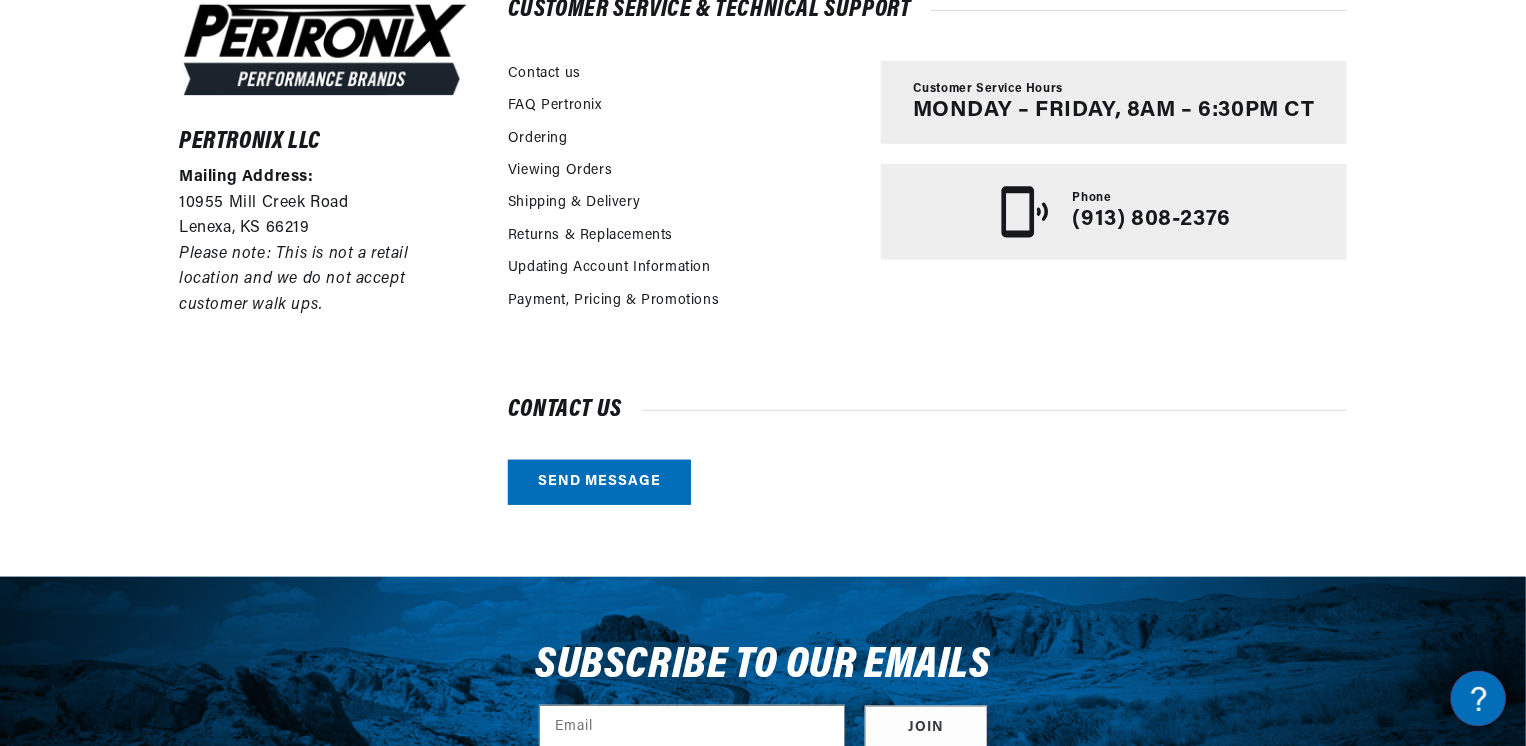 scroll, scrollTop: 0, scrollLeft: 0, axis: both 